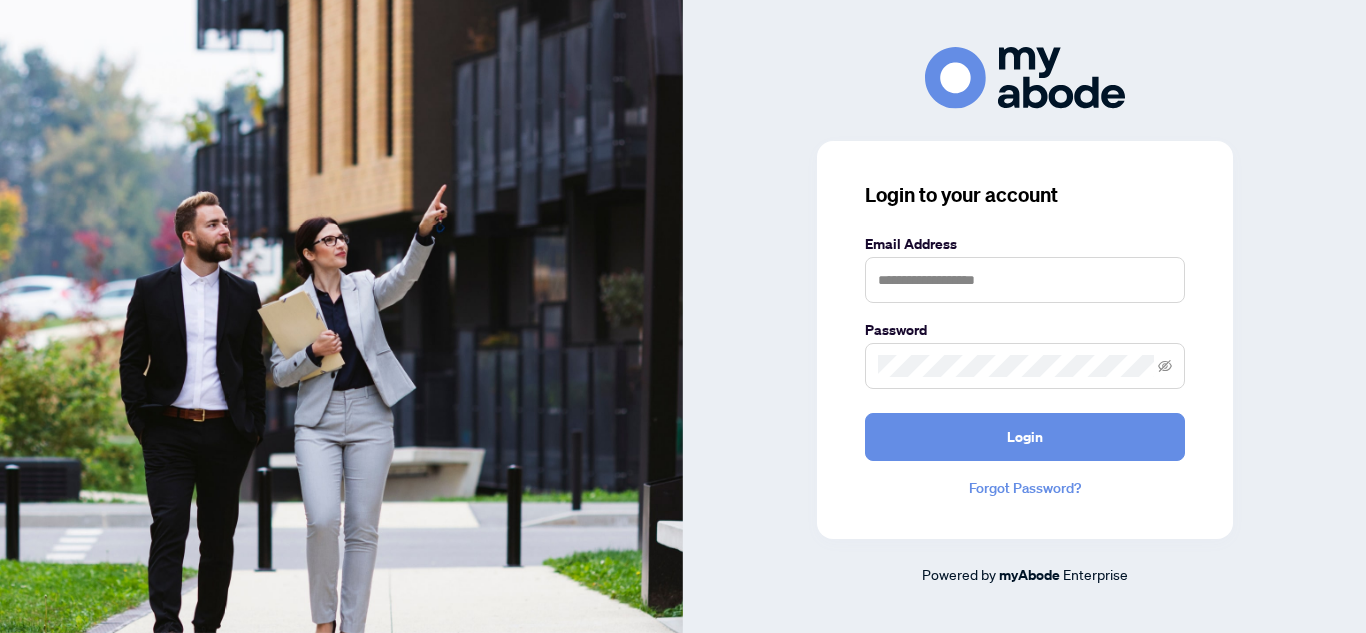 scroll, scrollTop: 0, scrollLeft: 0, axis: both 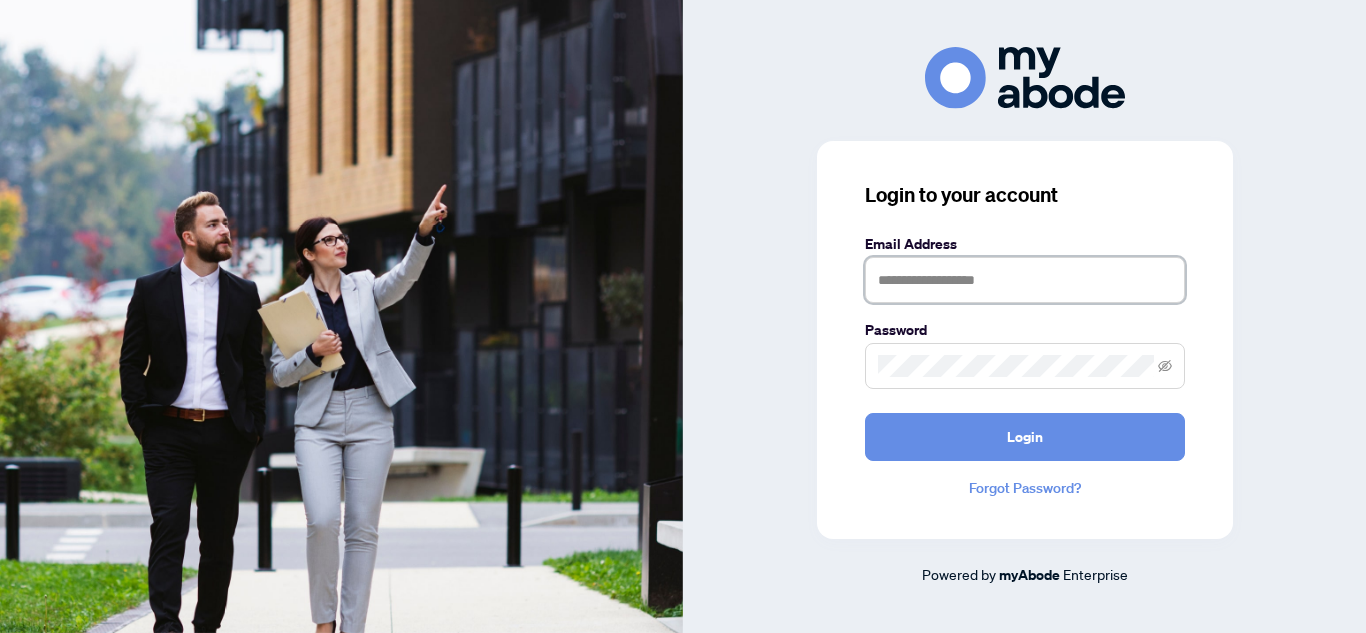 click at bounding box center [1025, 280] 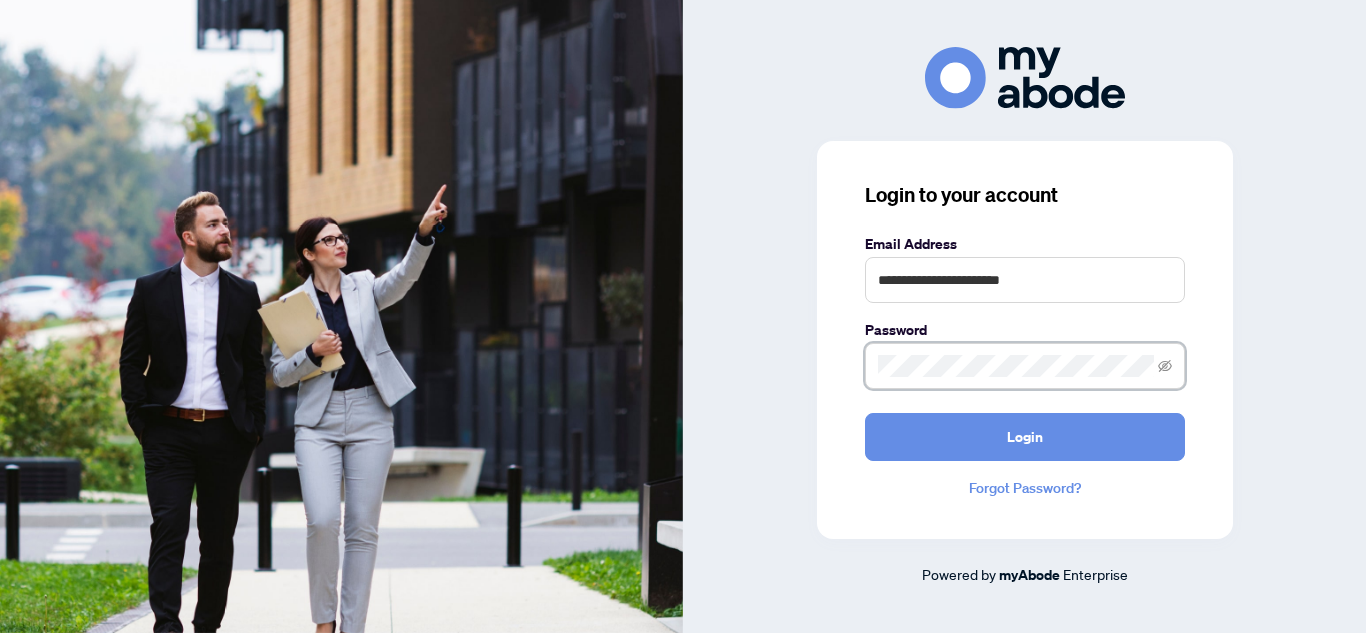 click on "Login" at bounding box center (1025, 437) 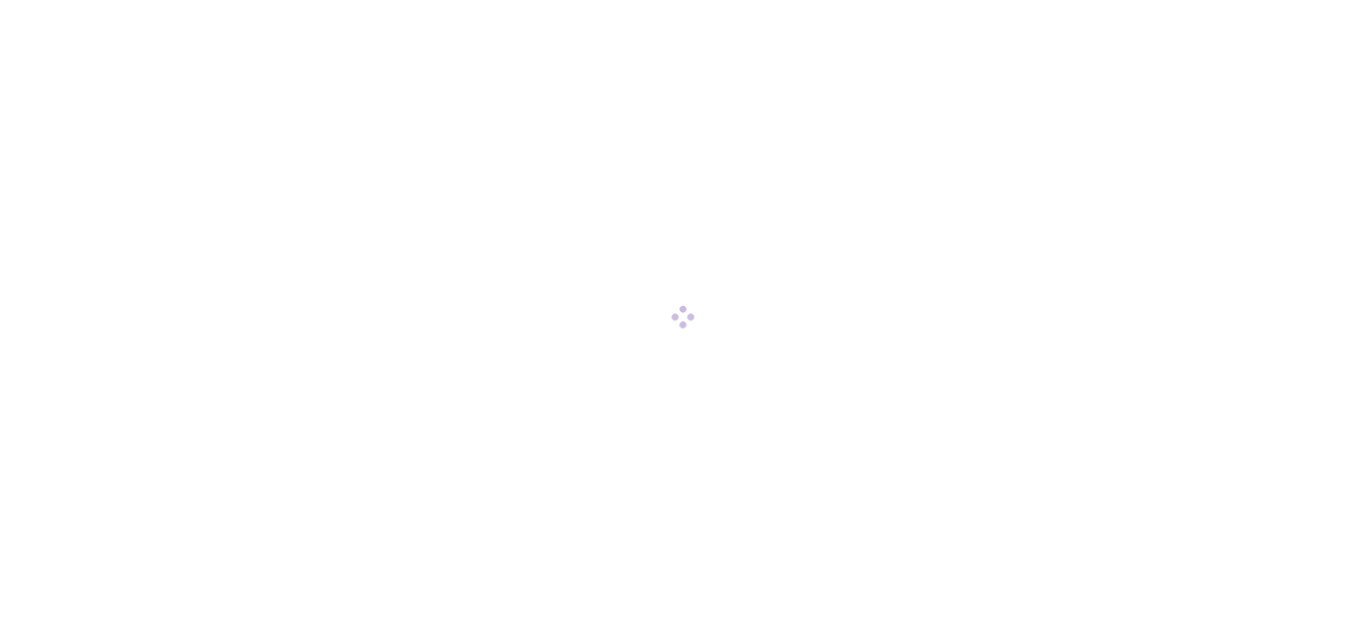 scroll, scrollTop: 0, scrollLeft: 0, axis: both 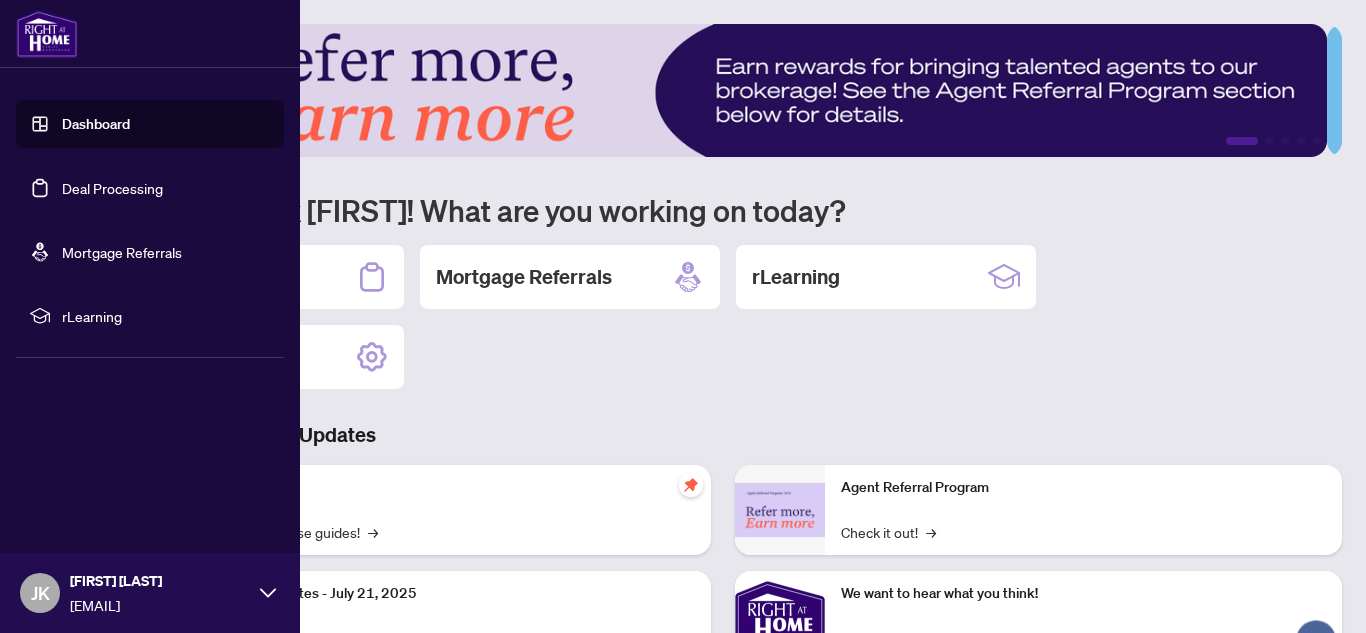 click on "Dashboard" at bounding box center [96, 124] 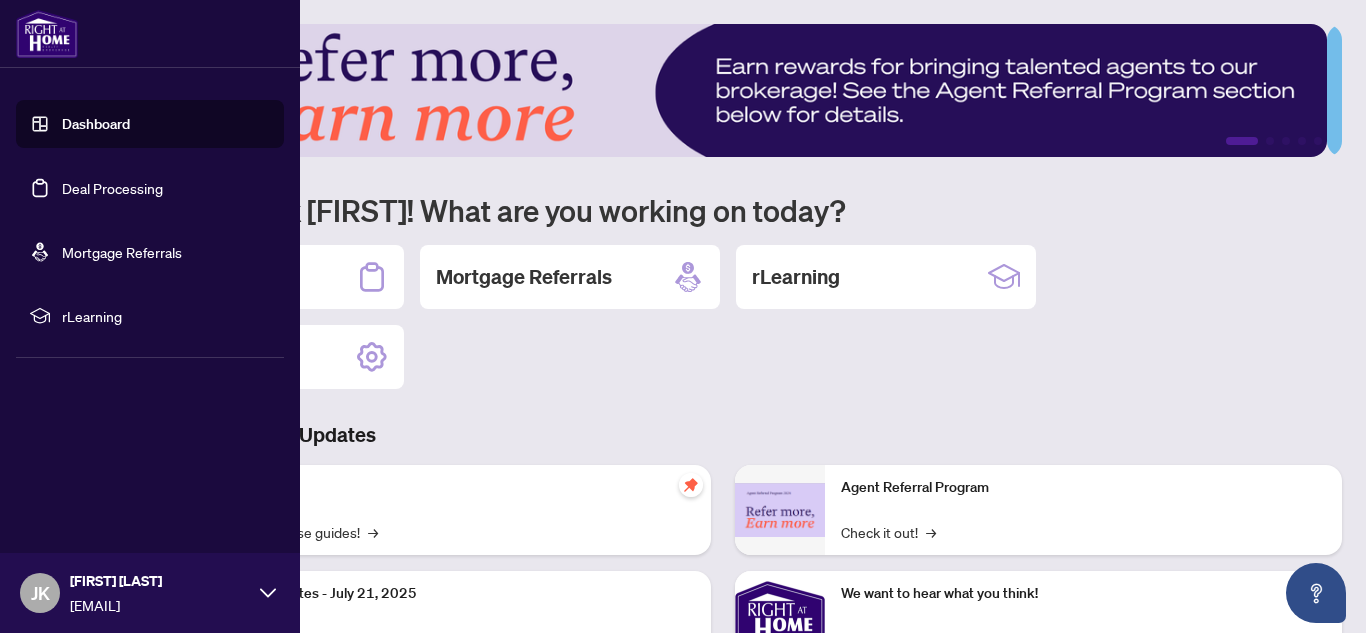 click on "Deal Processing" at bounding box center [112, 188] 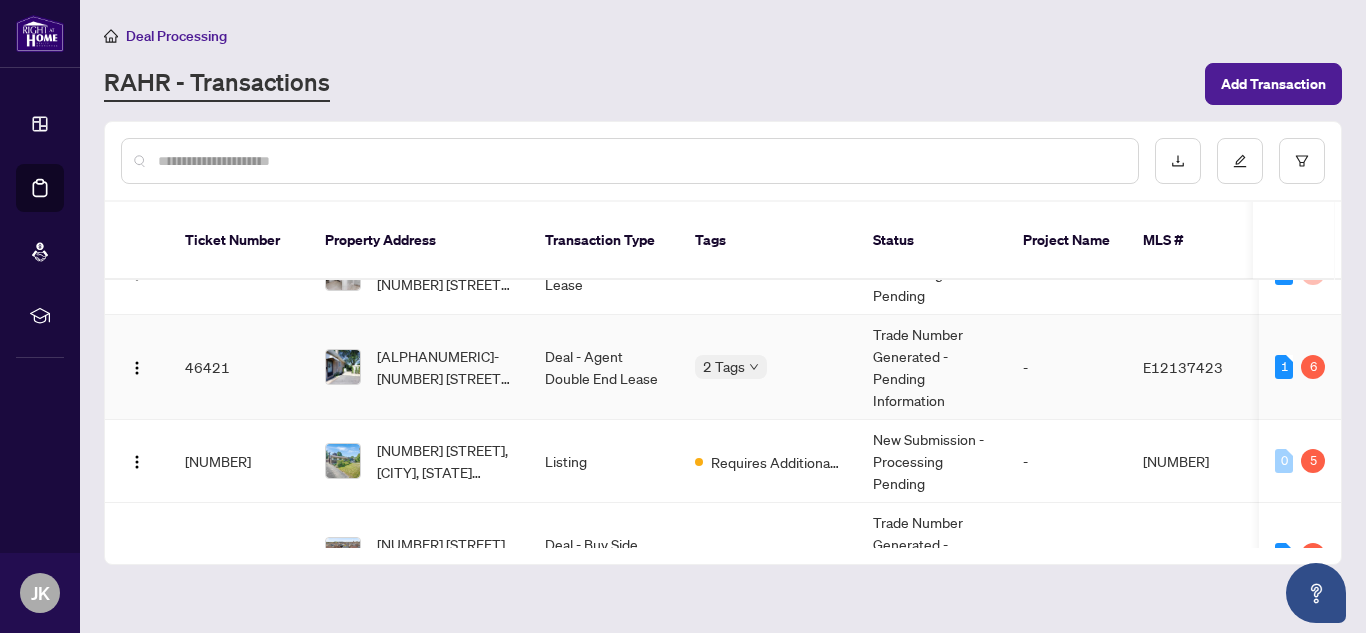 scroll, scrollTop: 0, scrollLeft: 0, axis: both 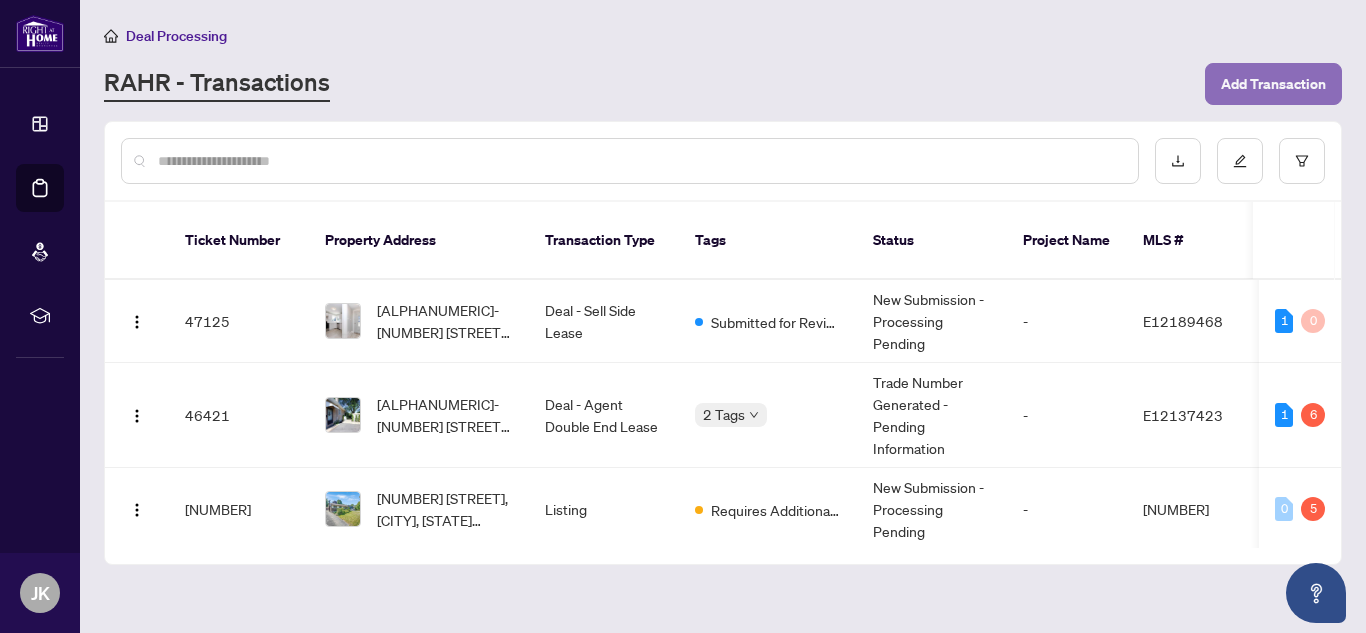 click on "Add Transaction" at bounding box center [1273, 84] 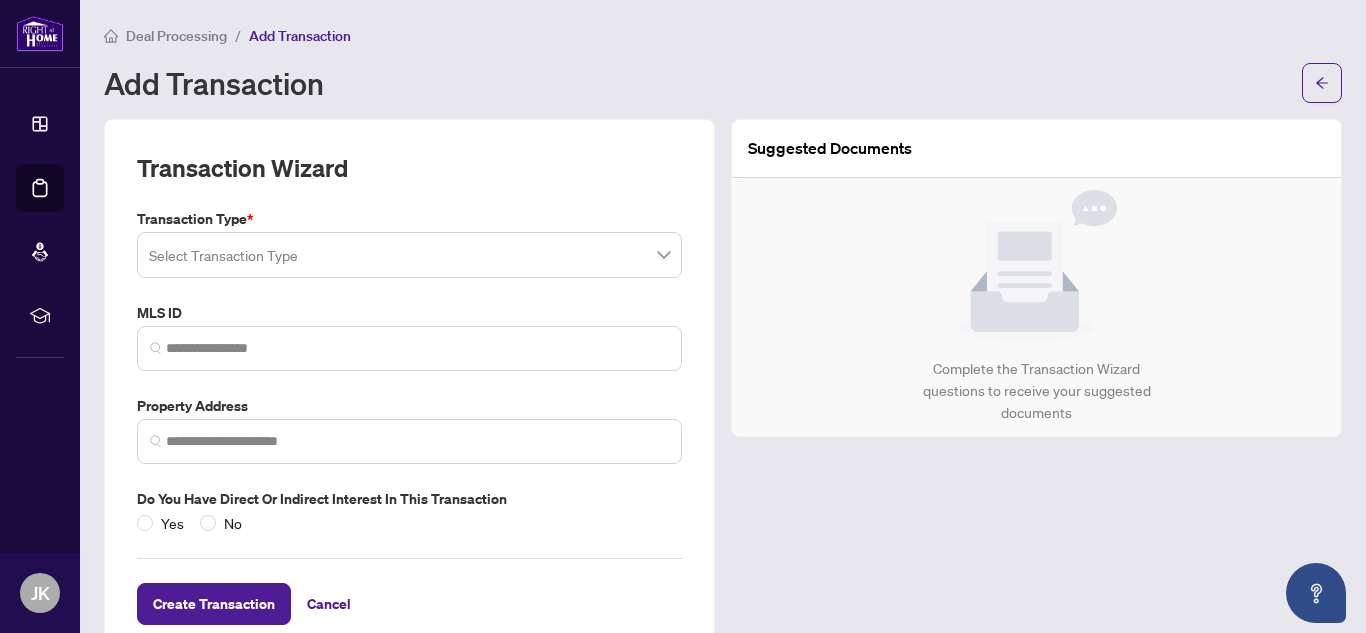 click at bounding box center (409, 255) 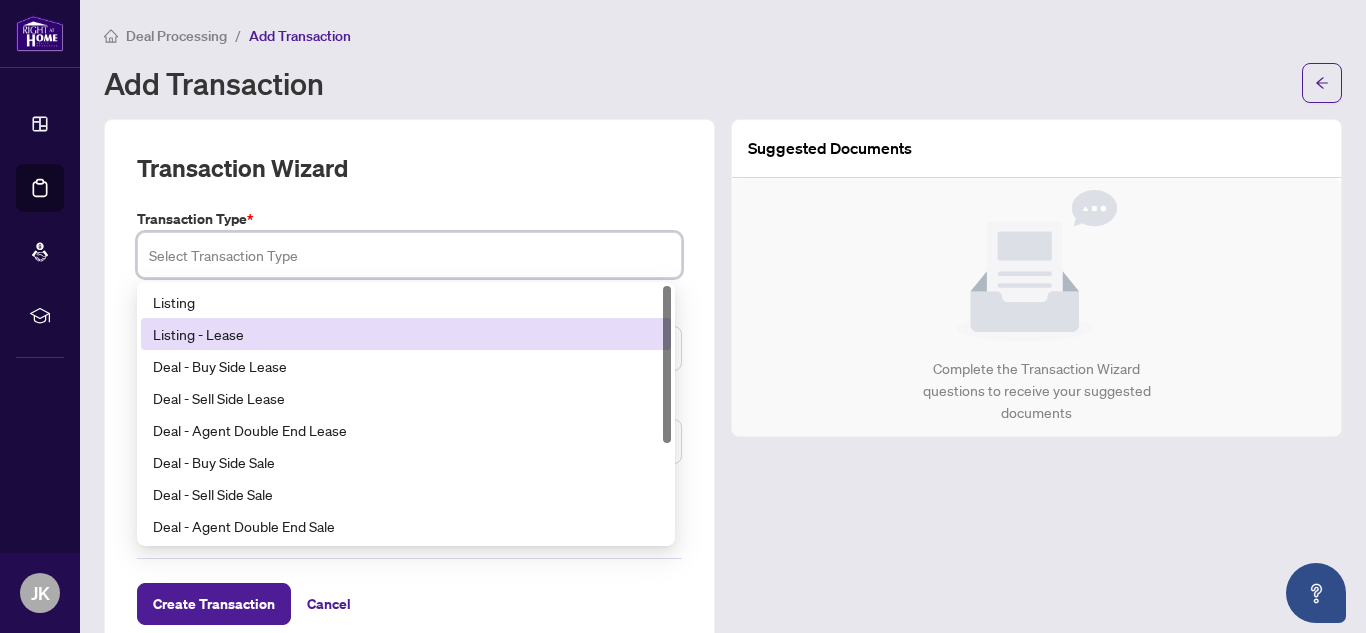 click on "Listing - Lease" at bounding box center (406, 334) 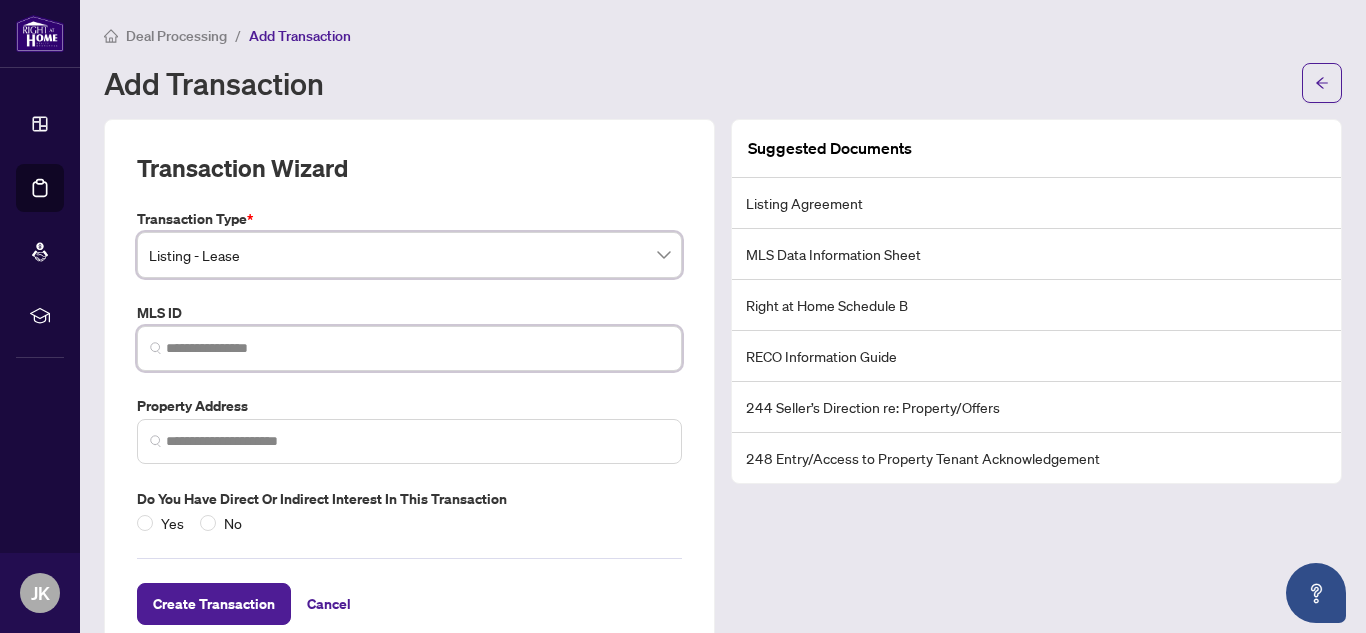 click at bounding box center (417, 348) 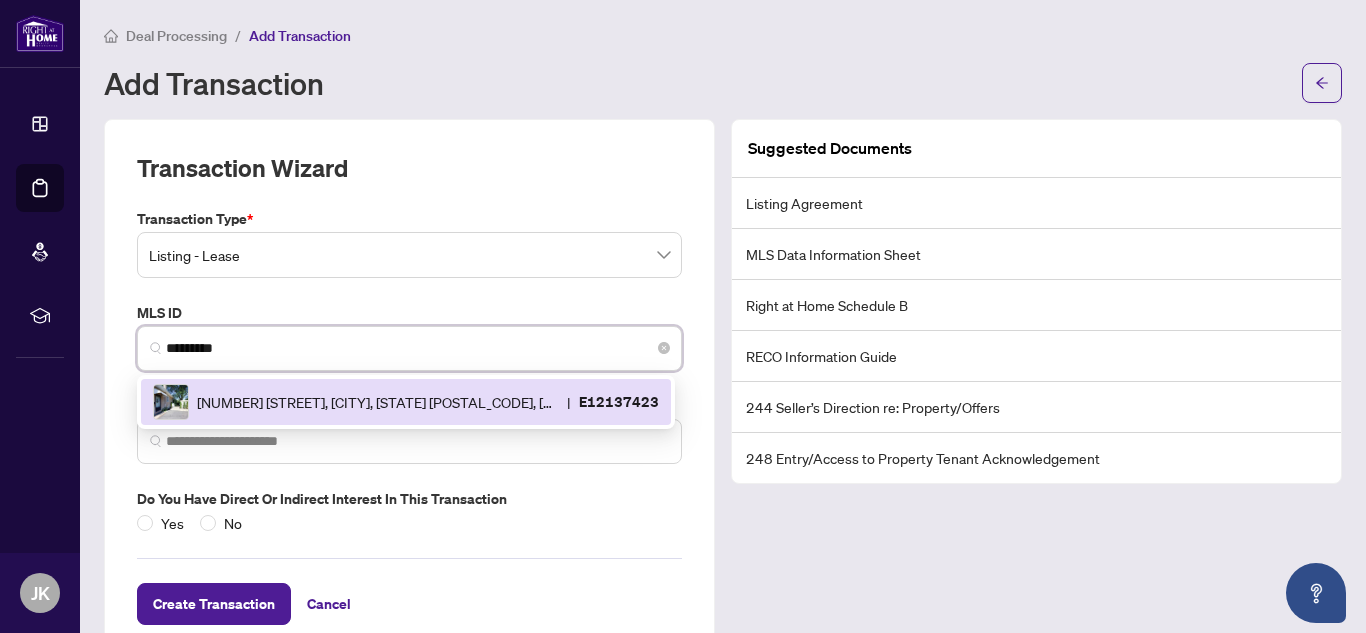 click on "[NUMBER] [STREET], [CITY], [STATE] [POSTAL_CODE], [COUNTRY]" at bounding box center (378, 402) 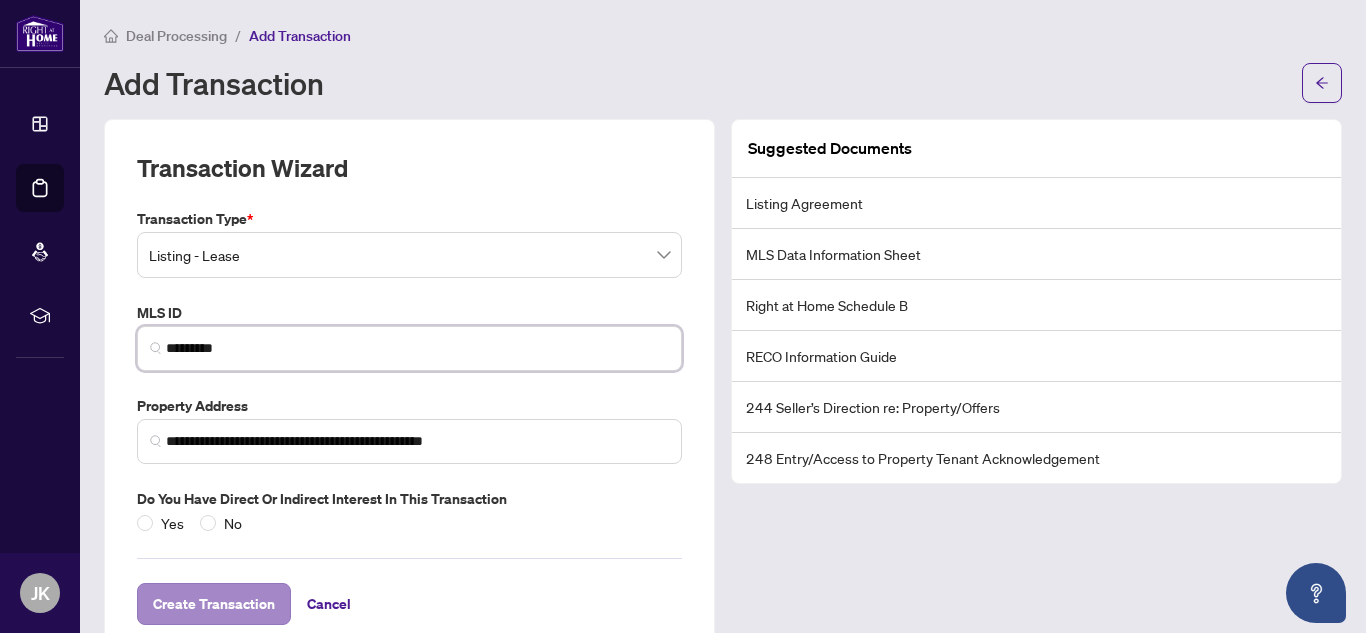 type on "*********" 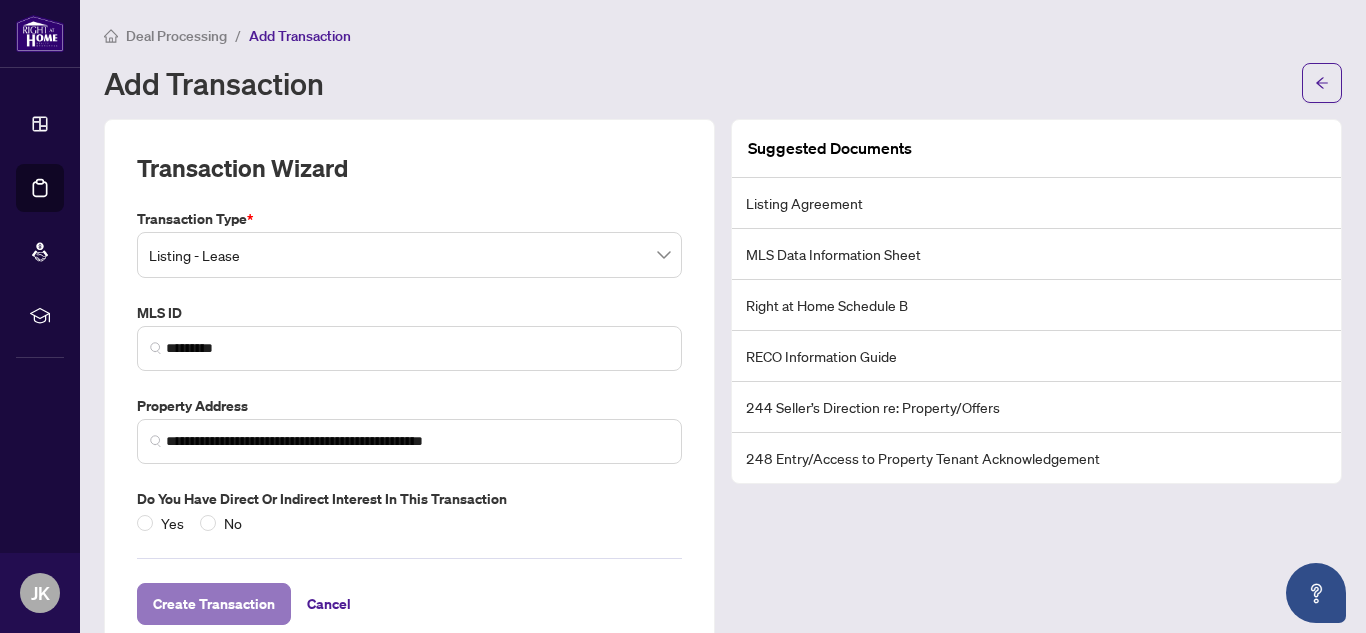 click on "Create Transaction" at bounding box center (214, 604) 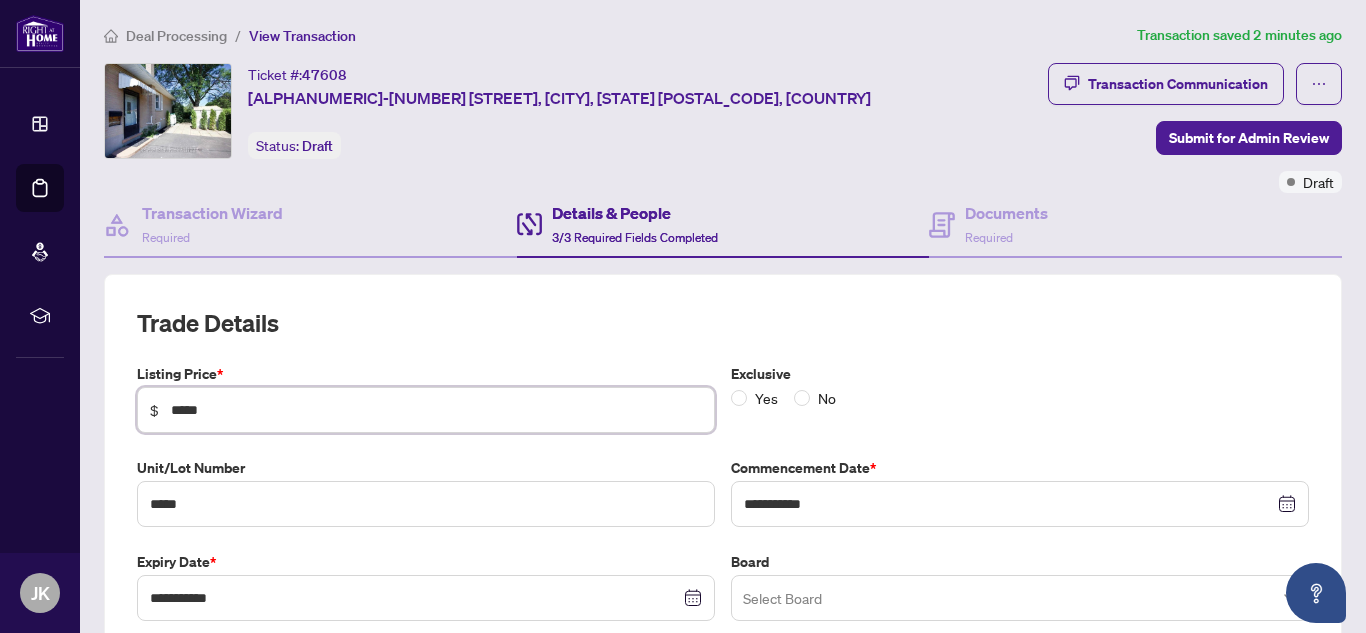 click on "*****" at bounding box center [436, 410] 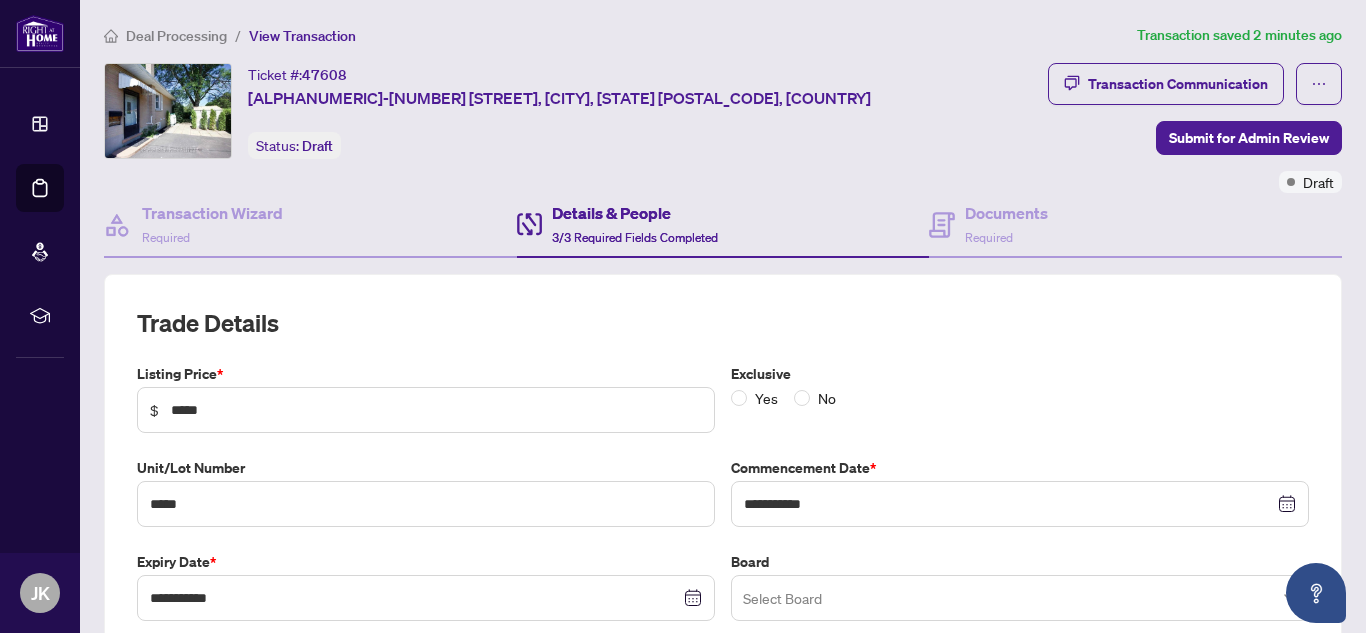 click on "**********" at bounding box center (723, 511) 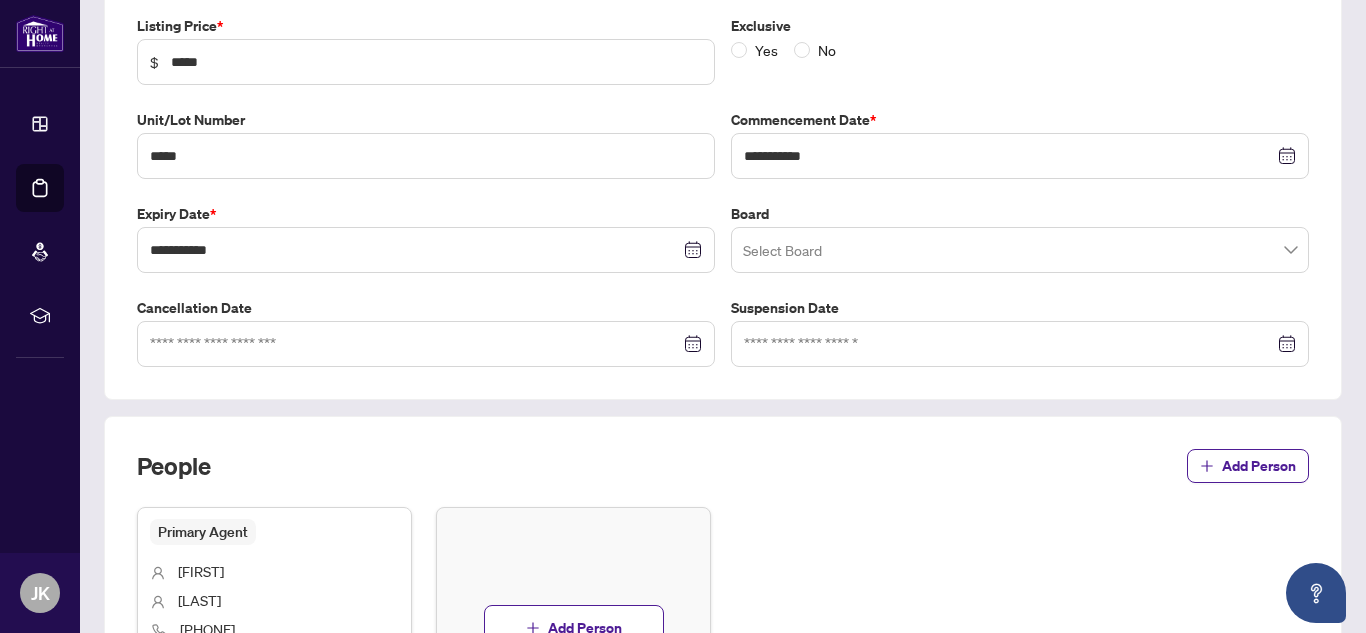 scroll, scrollTop: 300, scrollLeft: 0, axis: vertical 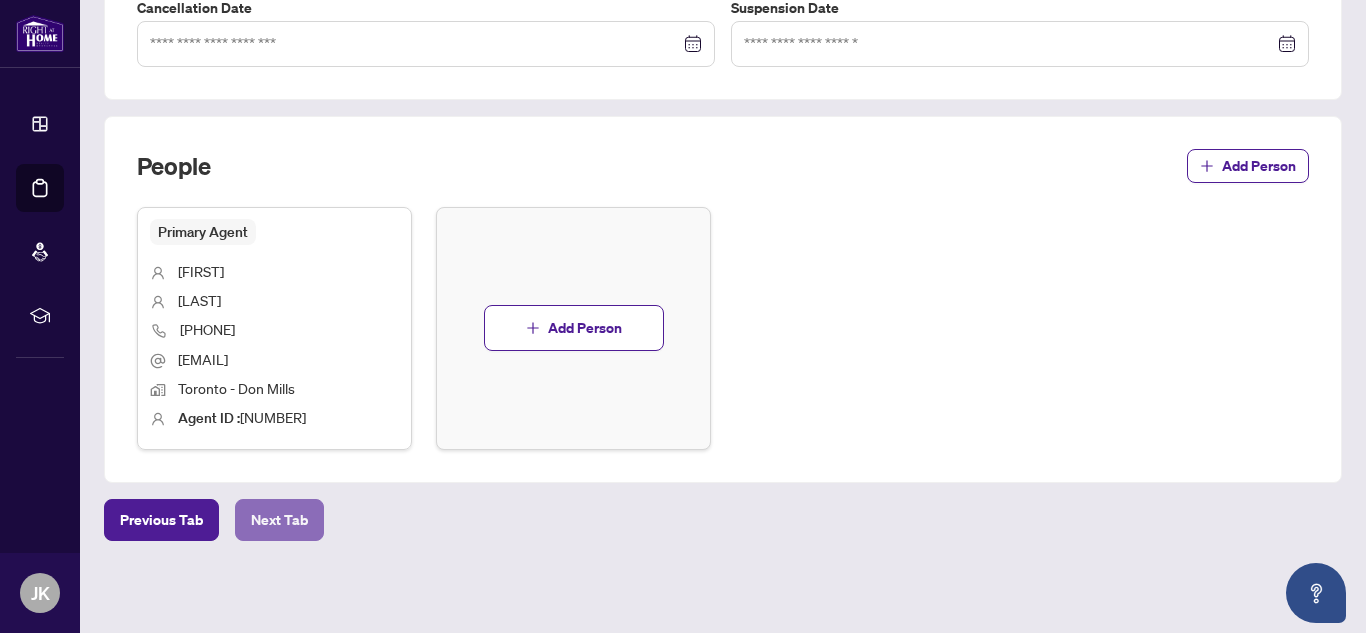 click on "Next Tab" at bounding box center (279, 520) 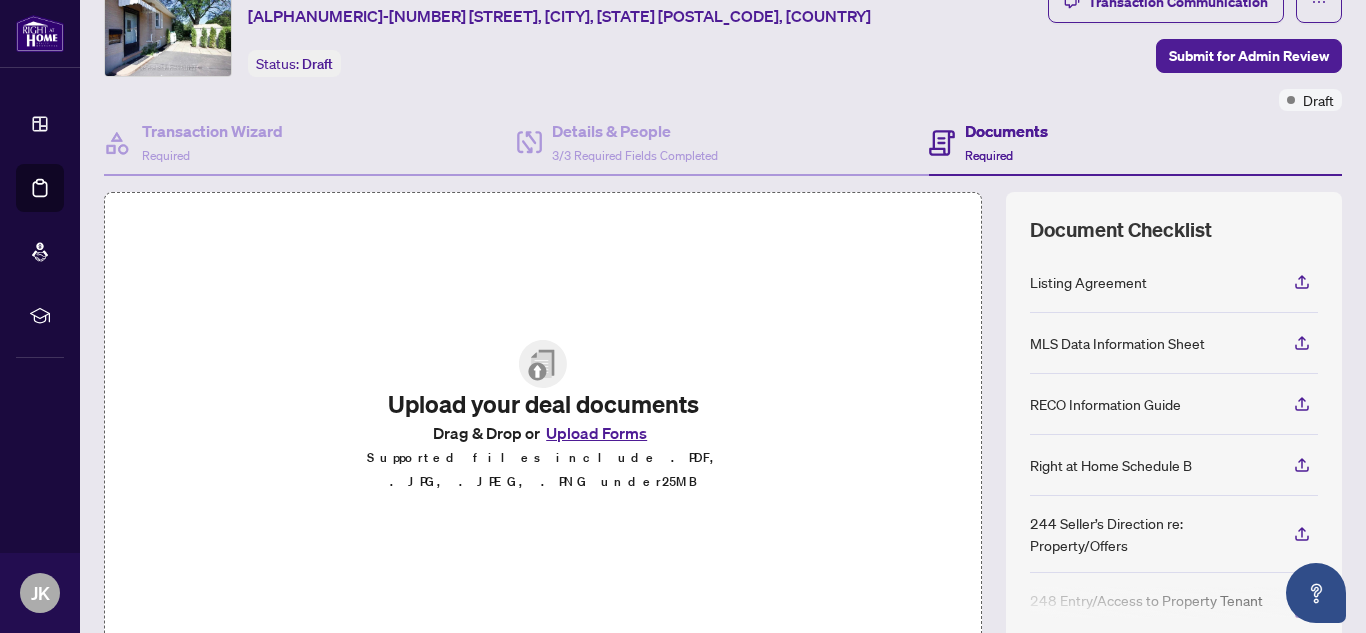 scroll, scrollTop: 200, scrollLeft: 0, axis: vertical 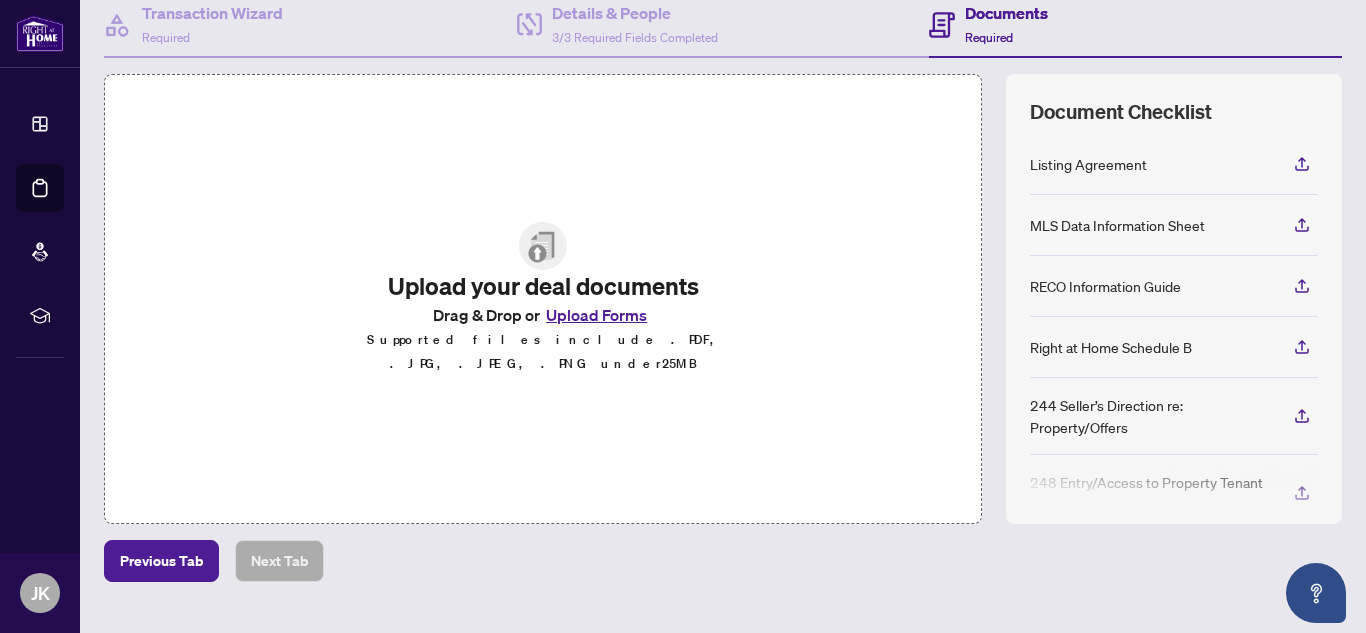 click on "Upload Forms" at bounding box center (596, 315) 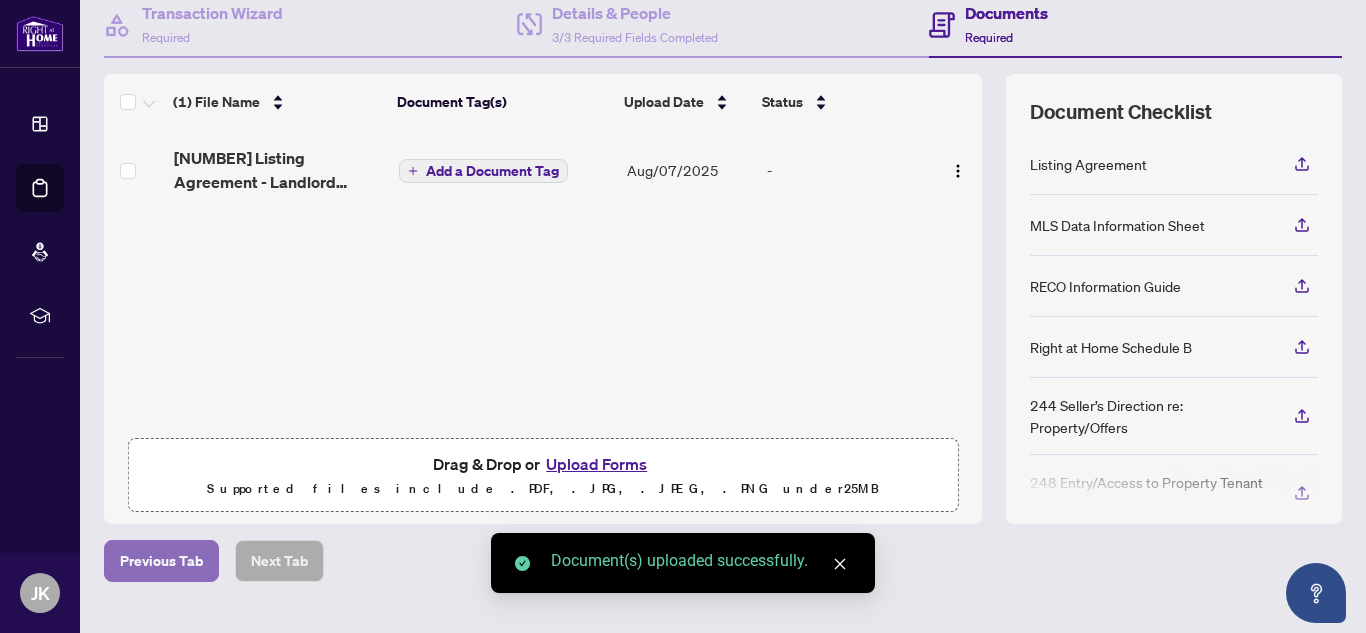 click on "Previous Tab" at bounding box center (161, 561) 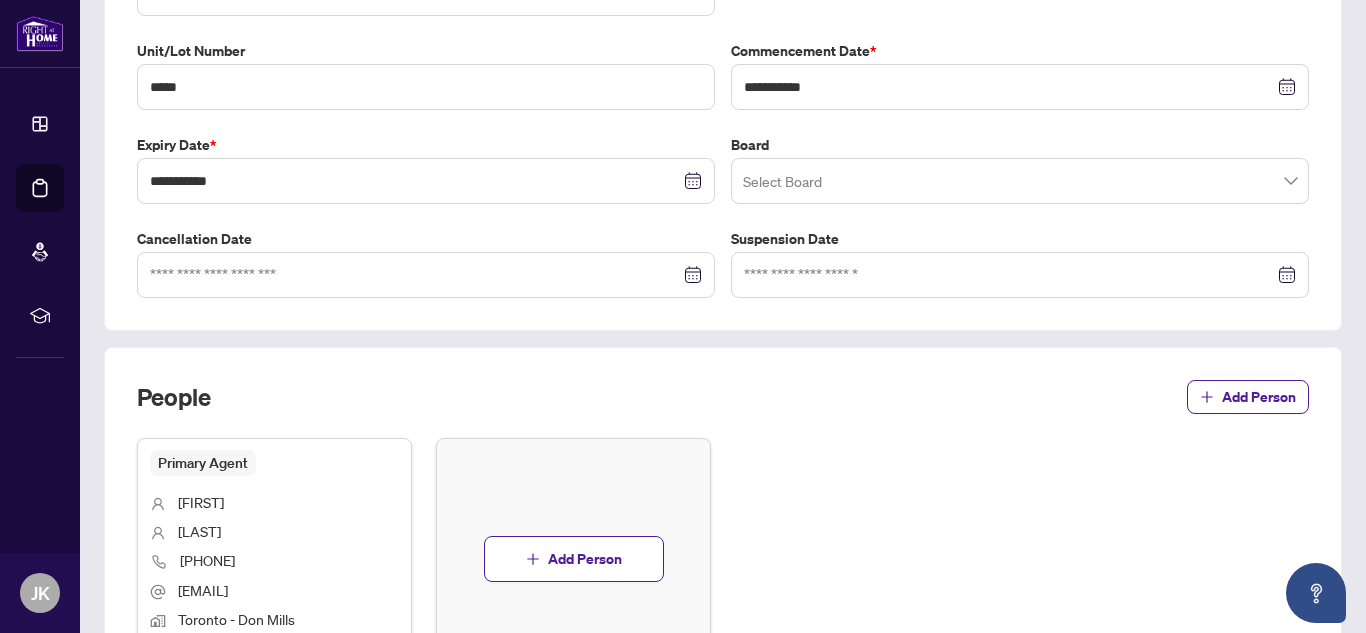 scroll, scrollTop: 648, scrollLeft: 0, axis: vertical 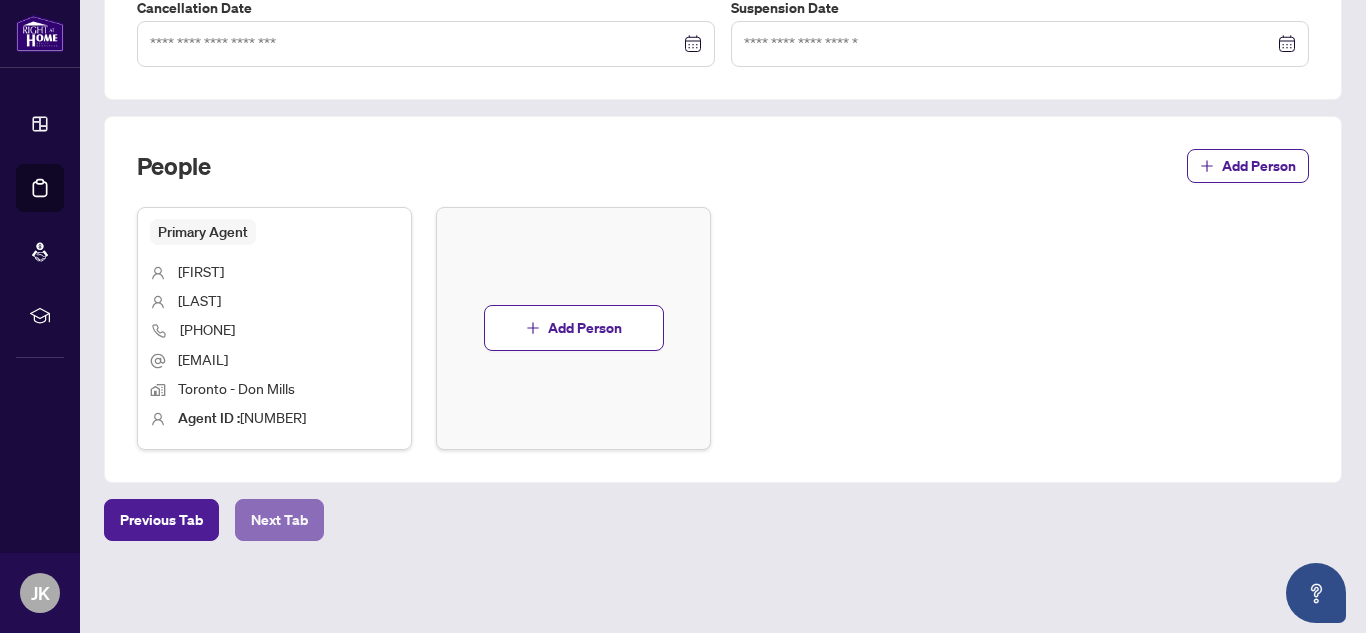 click on "Next Tab" at bounding box center [279, 520] 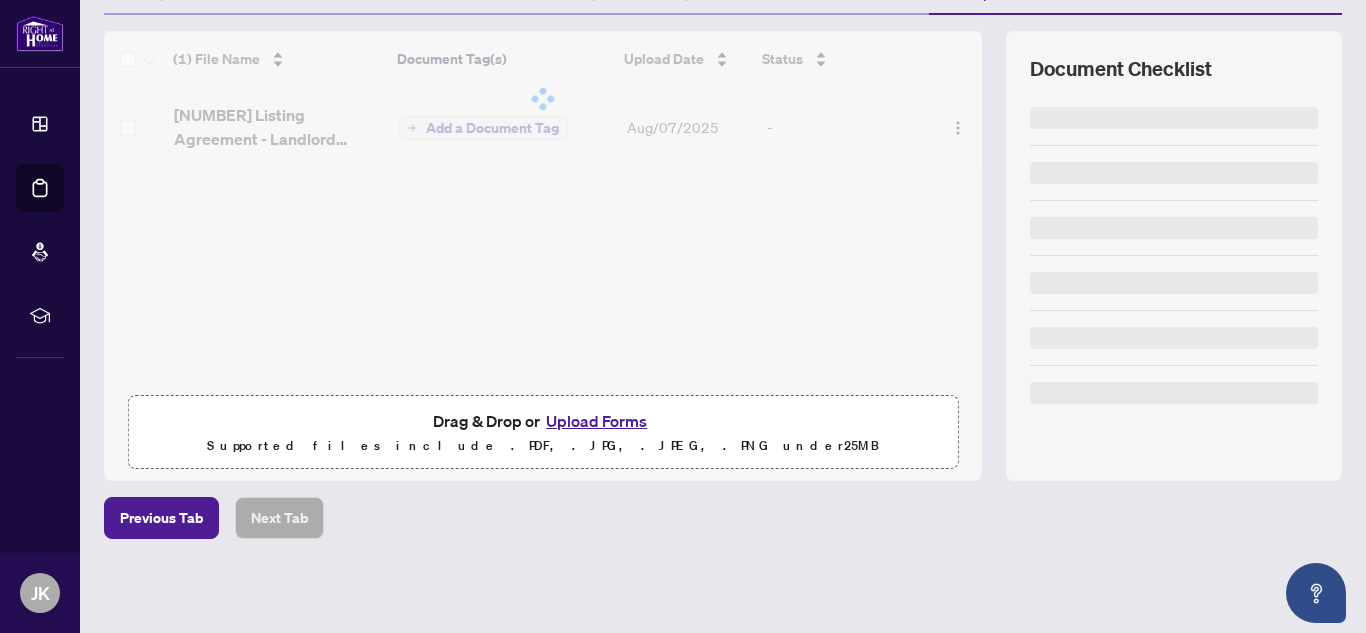 scroll, scrollTop: 0, scrollLeft: 0, axis: both 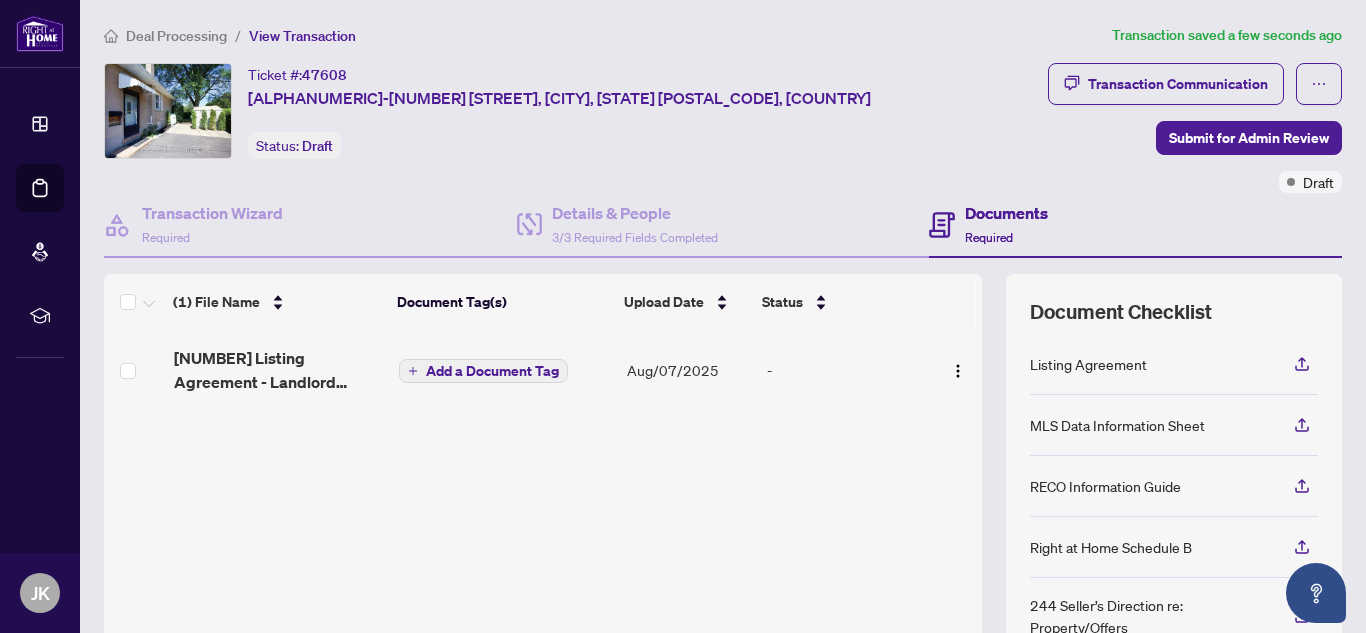 click on "Add a Document Tag" at bounding box center (492, 371) 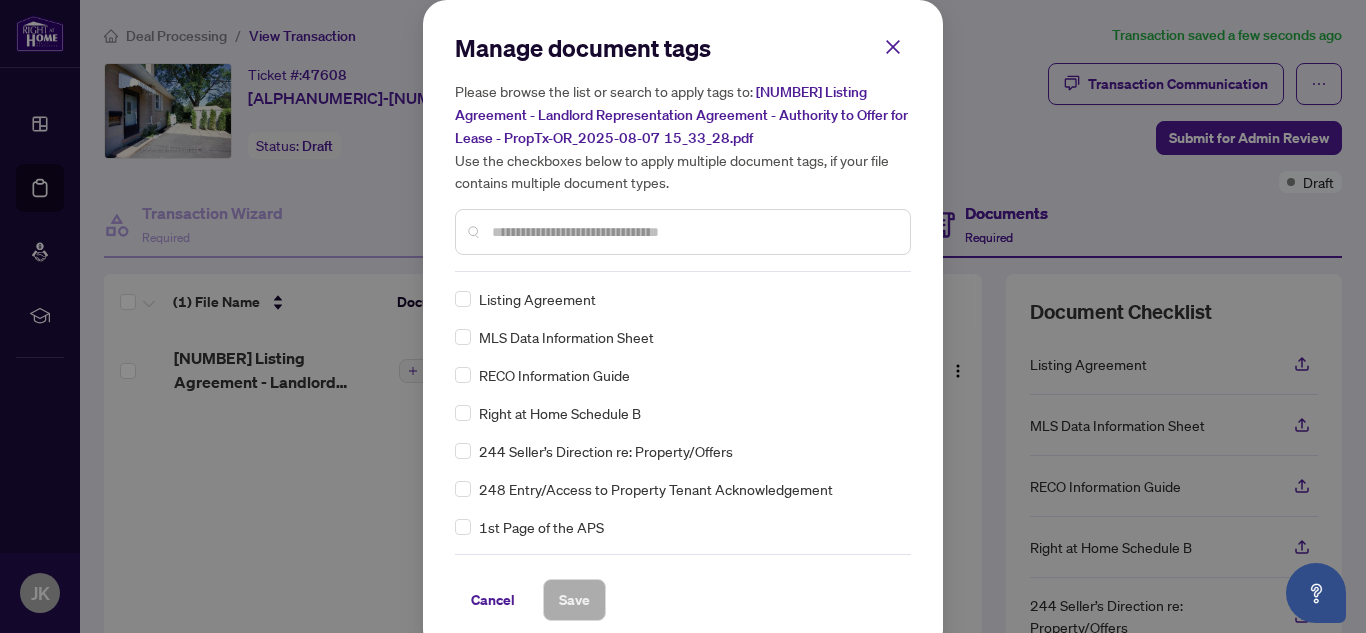 click on "Listing Agreement" at bounding box center (537, 299) 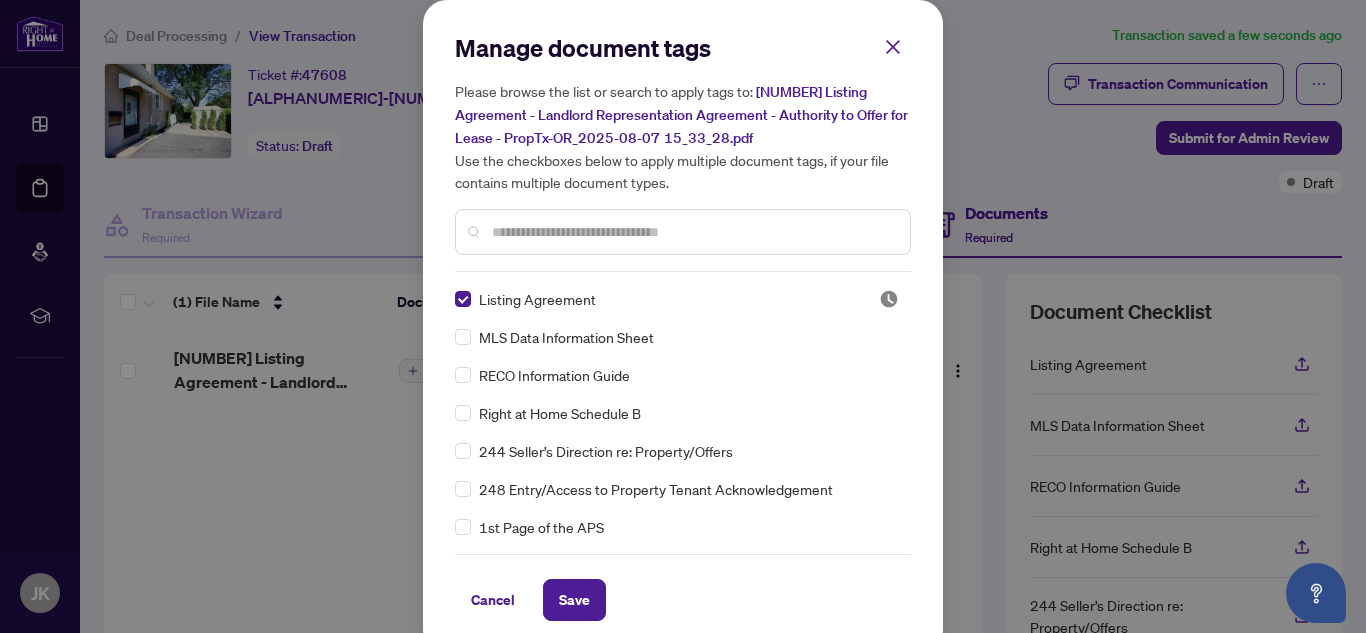 click on "Cancel Save" at bounding box center (683, 587) 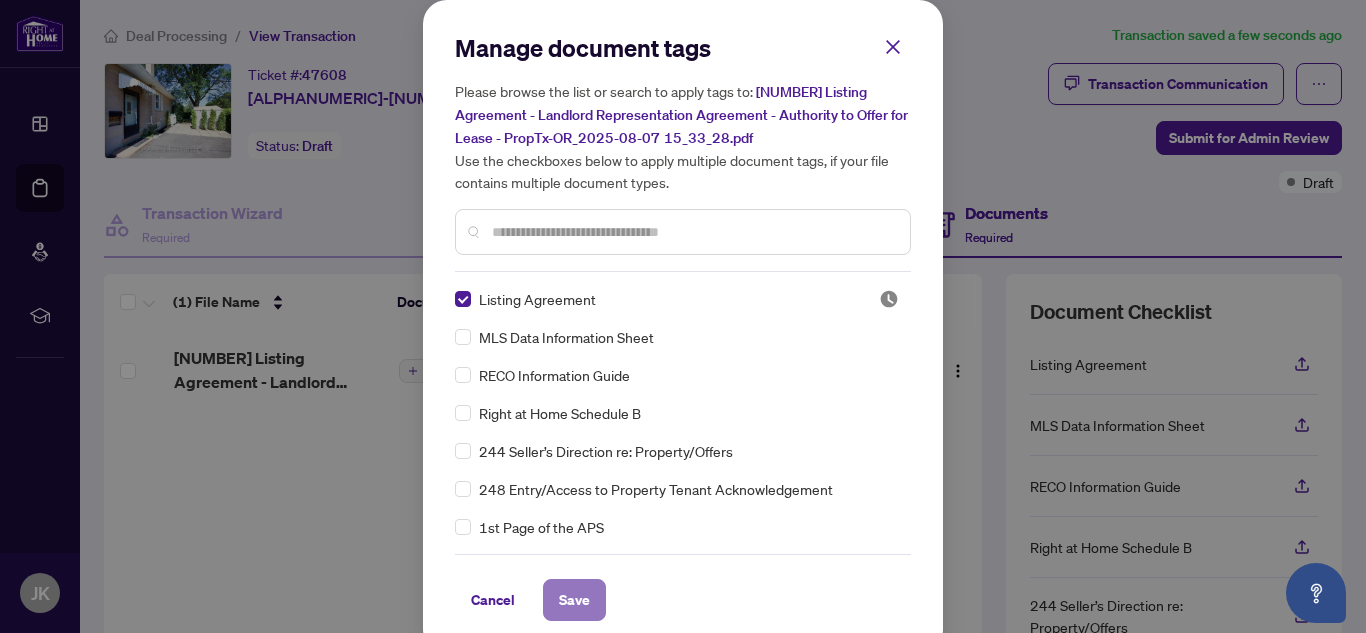 click on "Save" at bounding box center [574, 600] 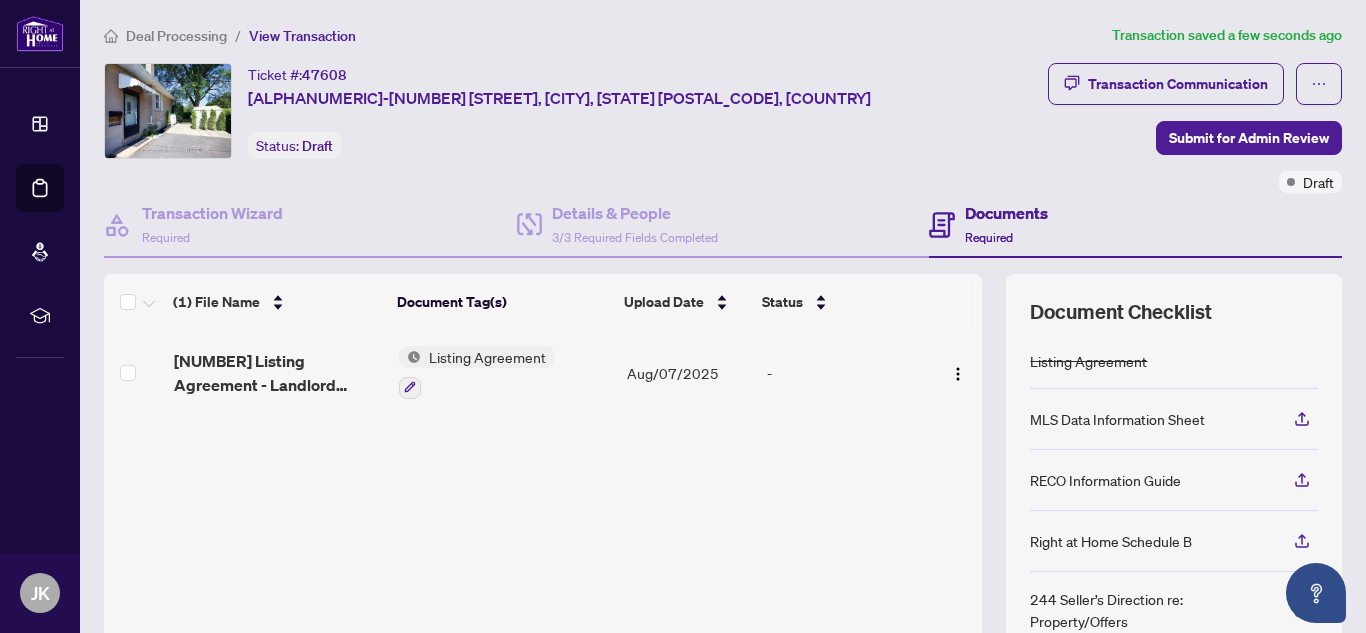 scroll, scrollTop: 1, scrollLeft: 0, axis: vertical 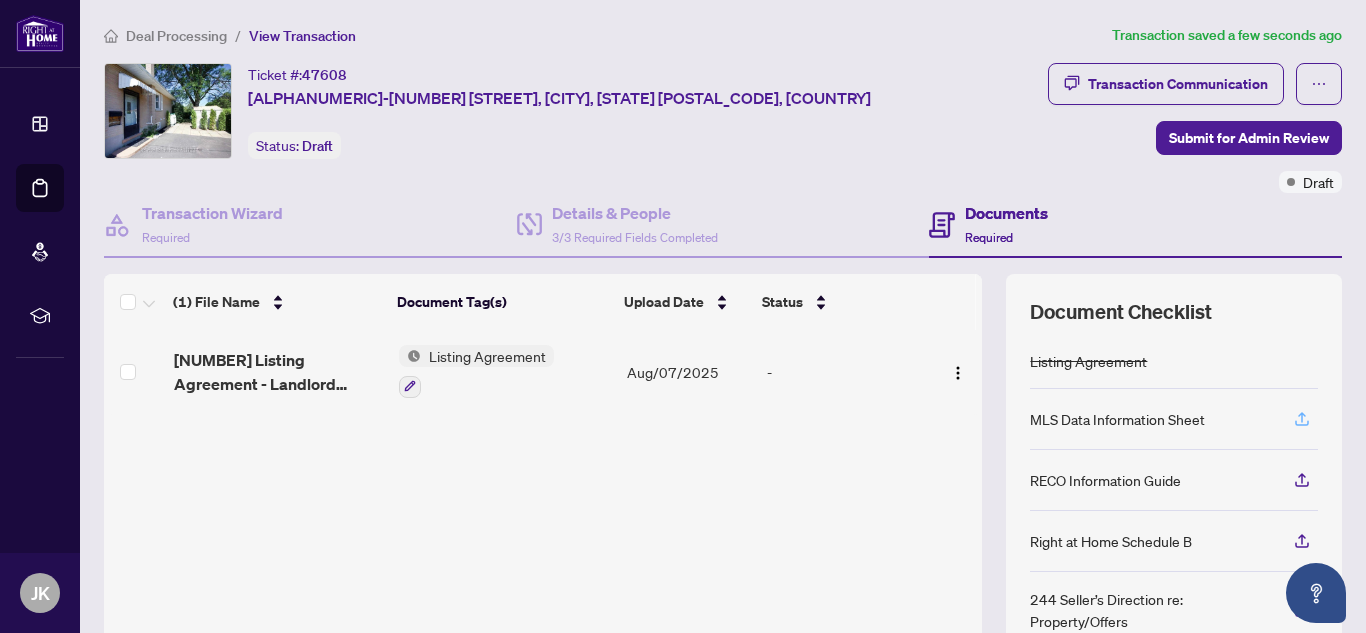 click 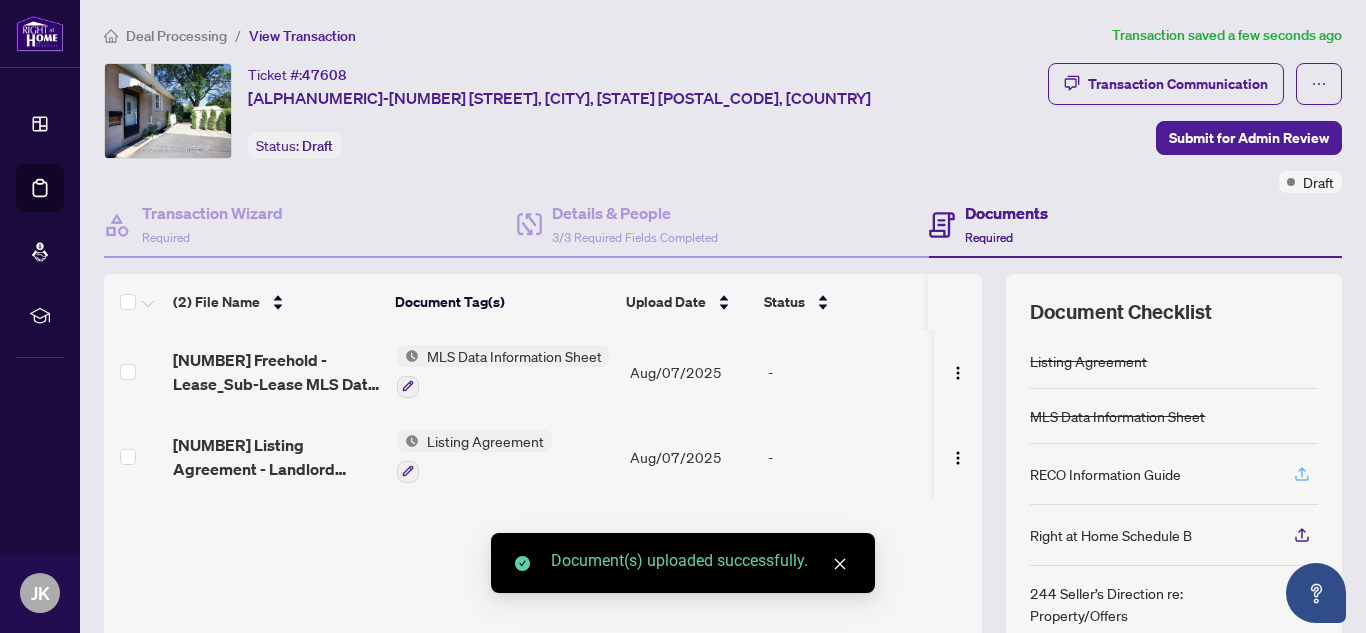 click at bounding box center [1302, 474] 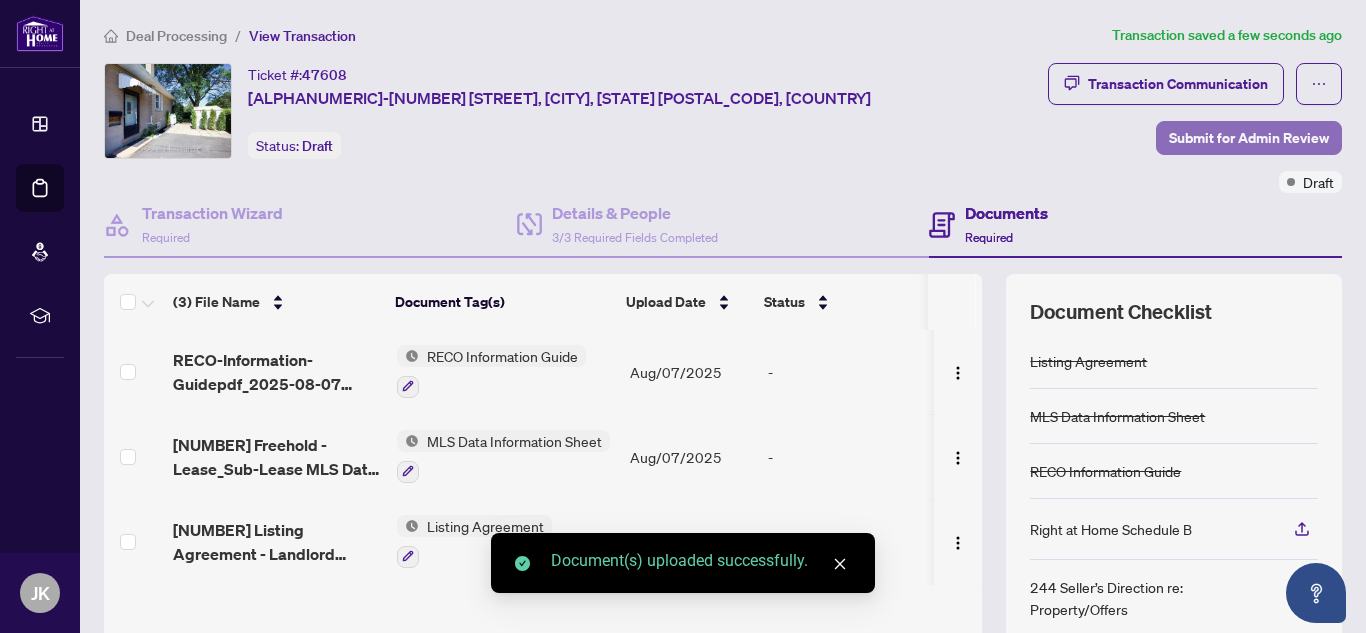 click on "Submit for Admin Review" at bounding box center (1249, 138) 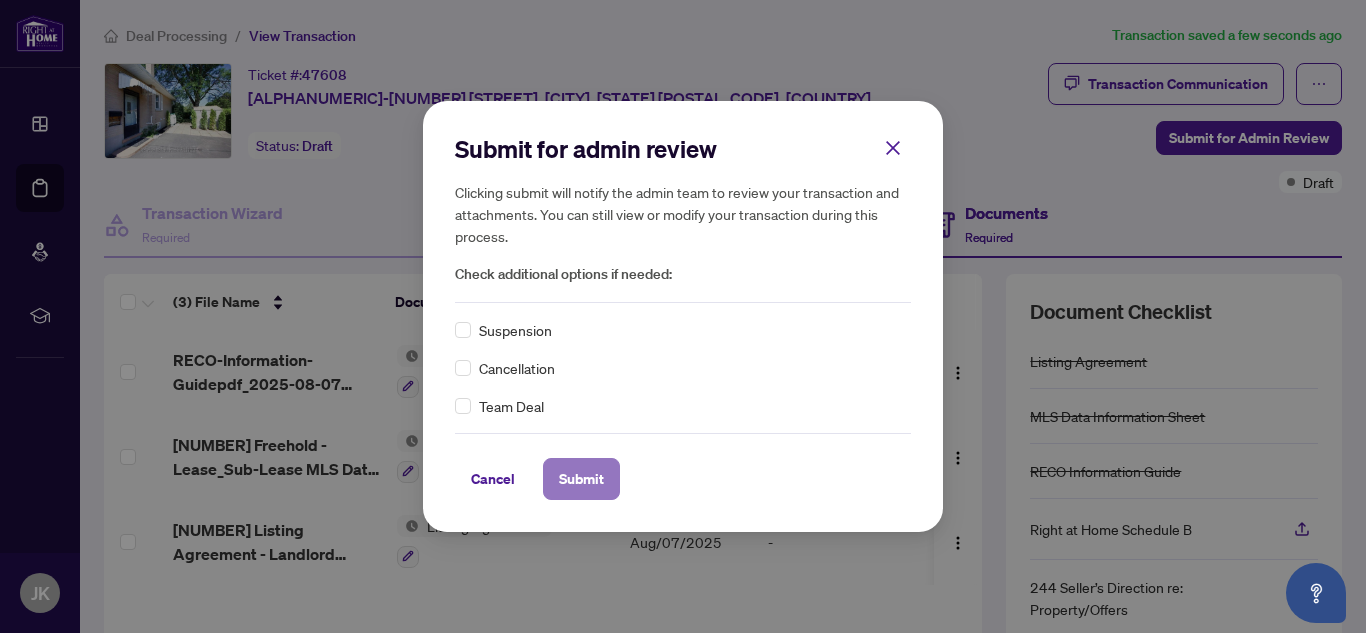 click on "Submit" at bounding box center [581, 479] 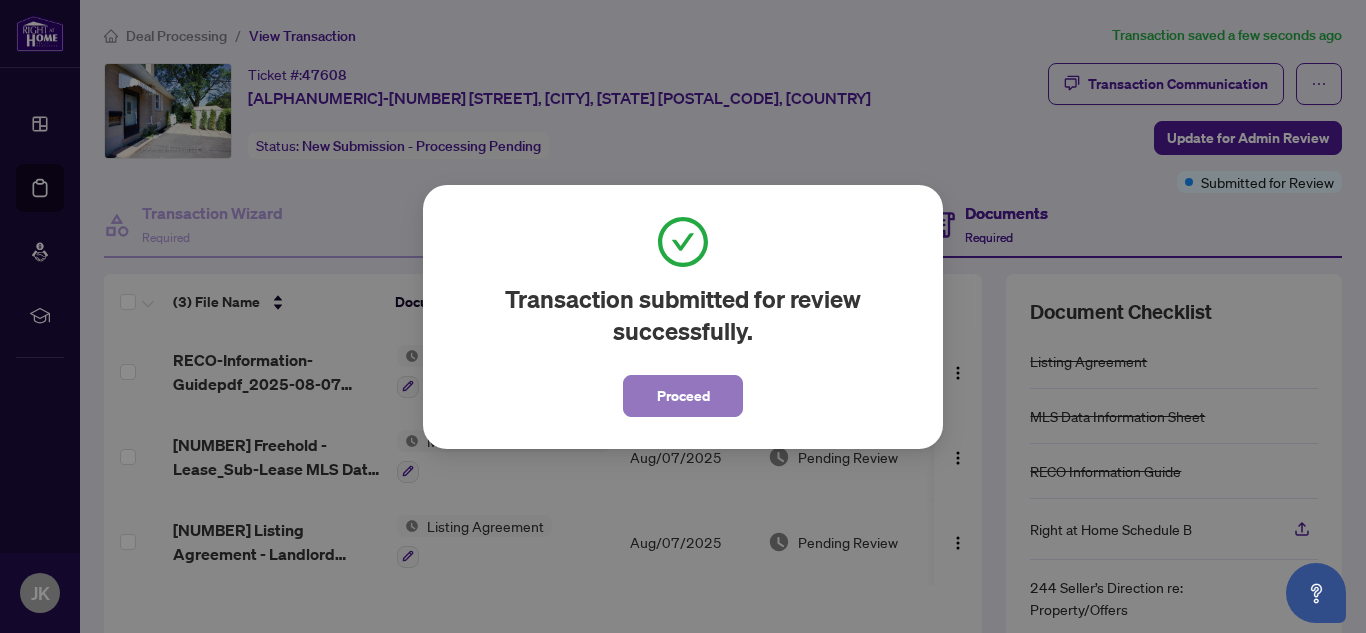click on "Proceed" at bounding box center (683, 396) 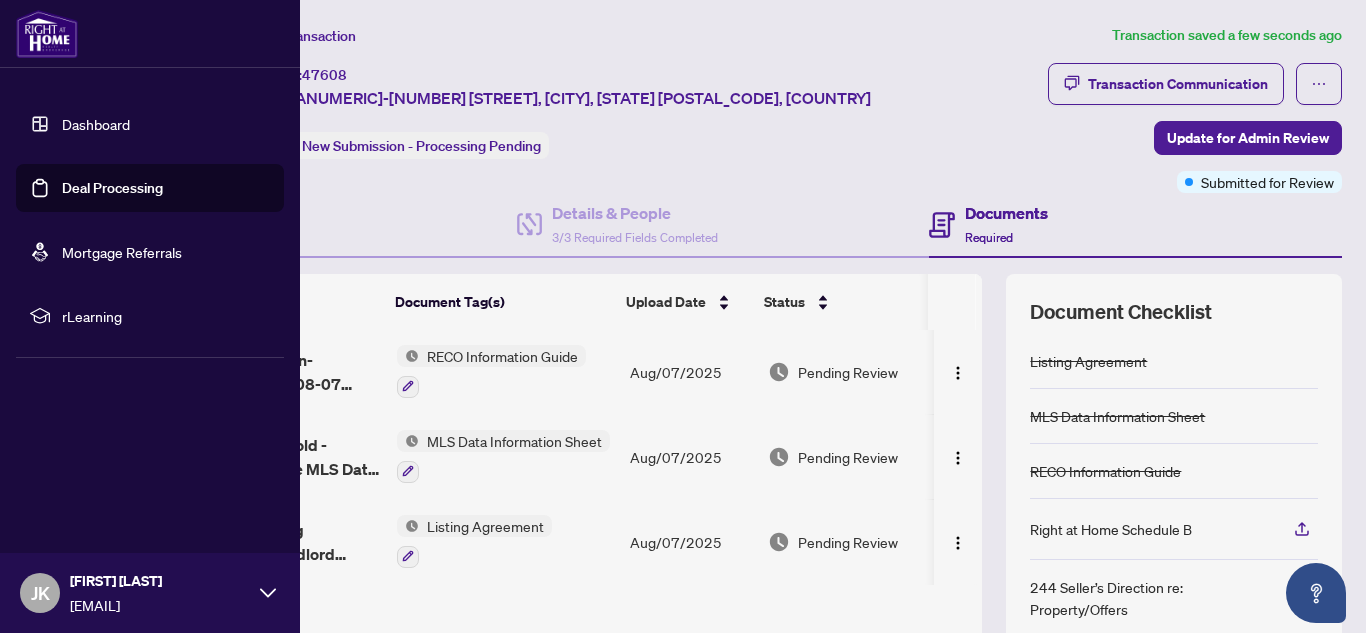 click at bounding box center (47, 34) 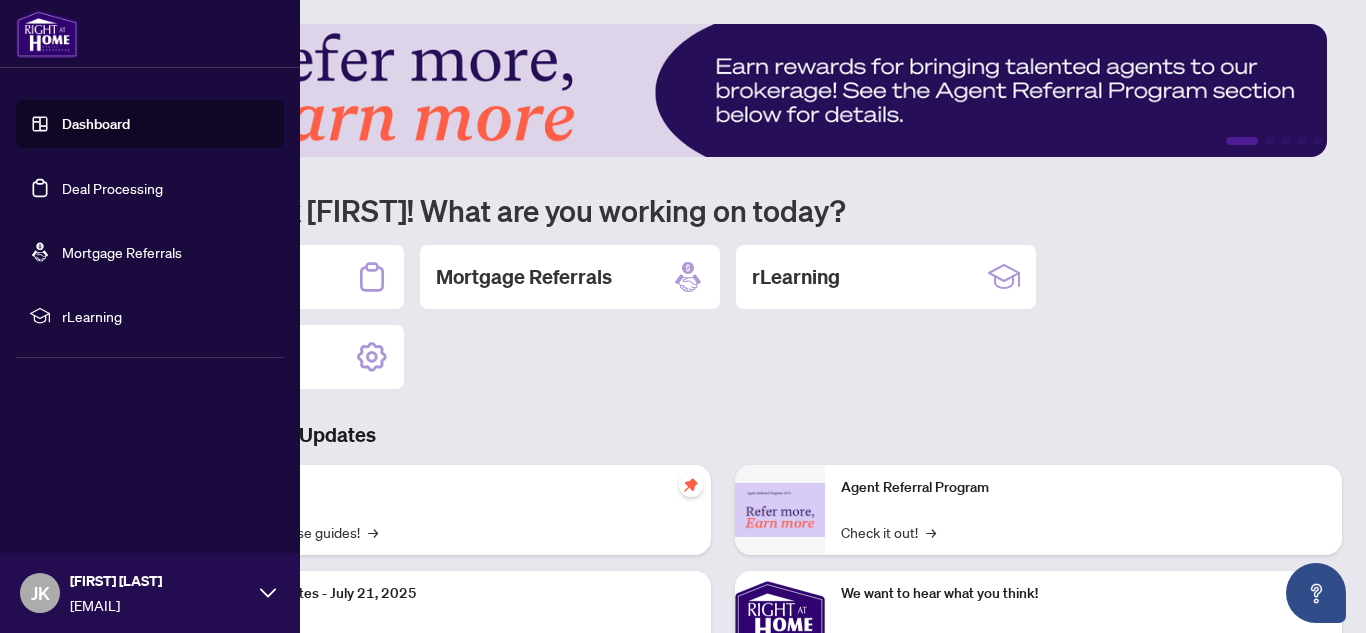 click on "Dashboard" at bounding box center (96, 124) 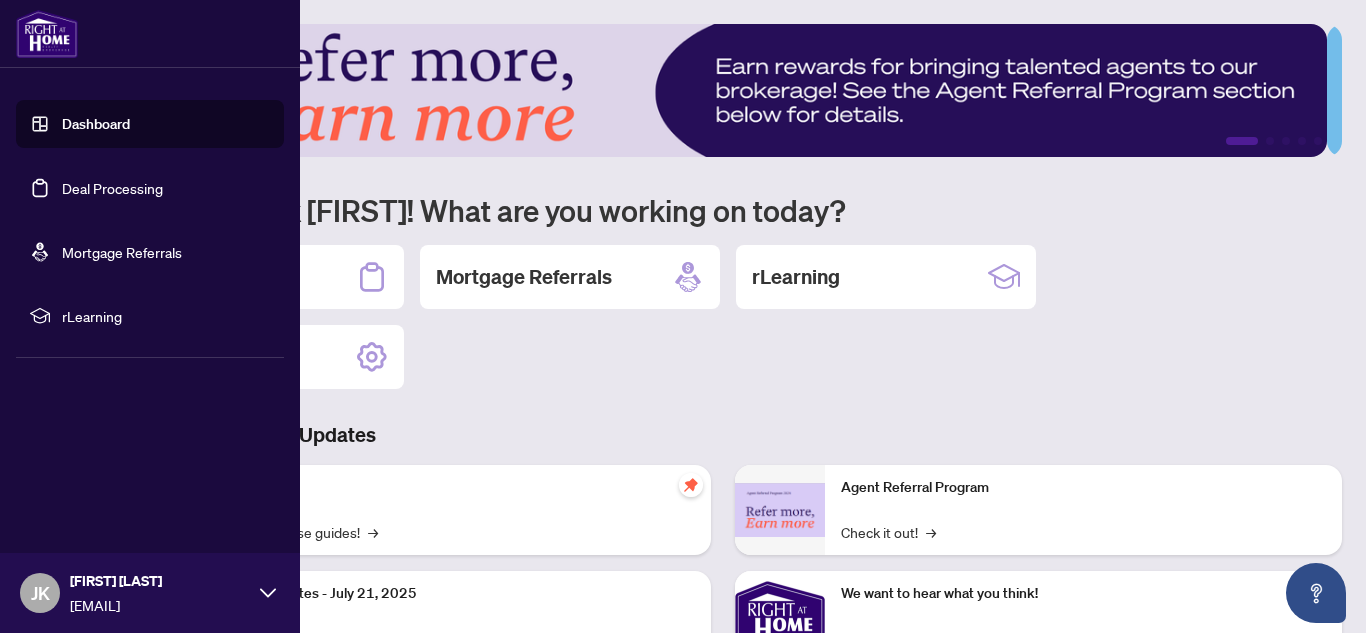 click on "Deal Processing" at bounding box center (112, 188) 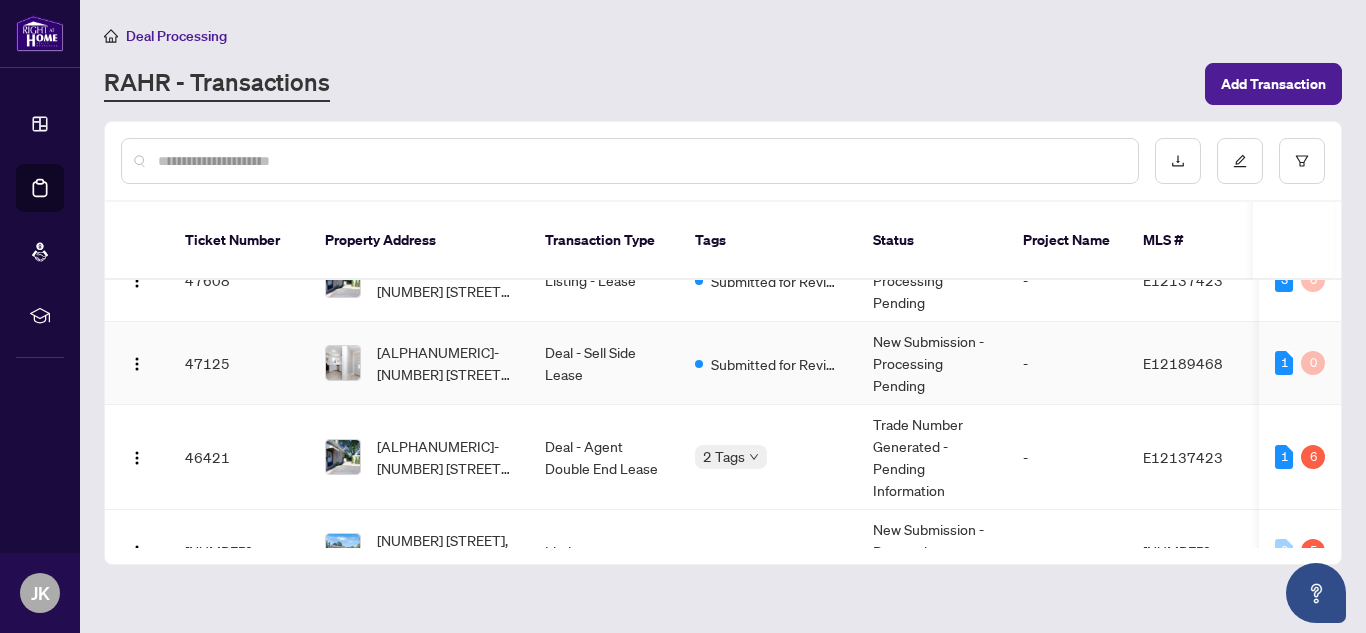 scroll, scrollTop: 0, scrollLeft: 0, axis: both 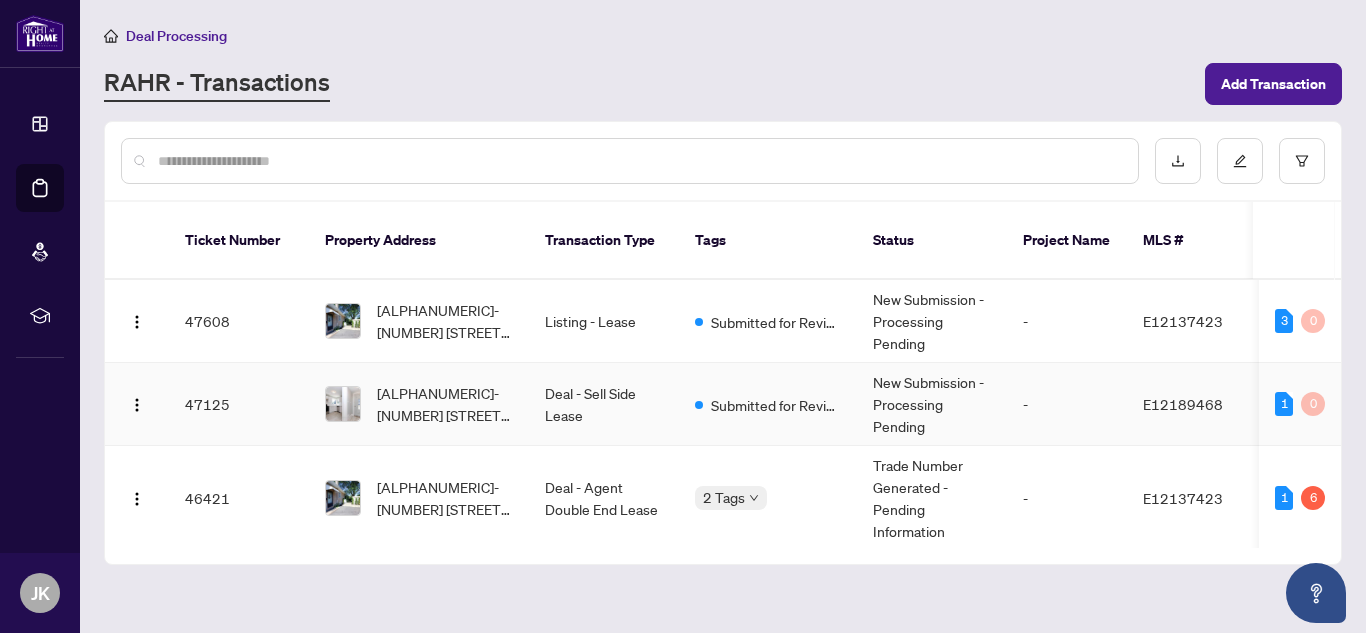 click on "Deal - Sell Side Lease" at bounding box center [604, 404] 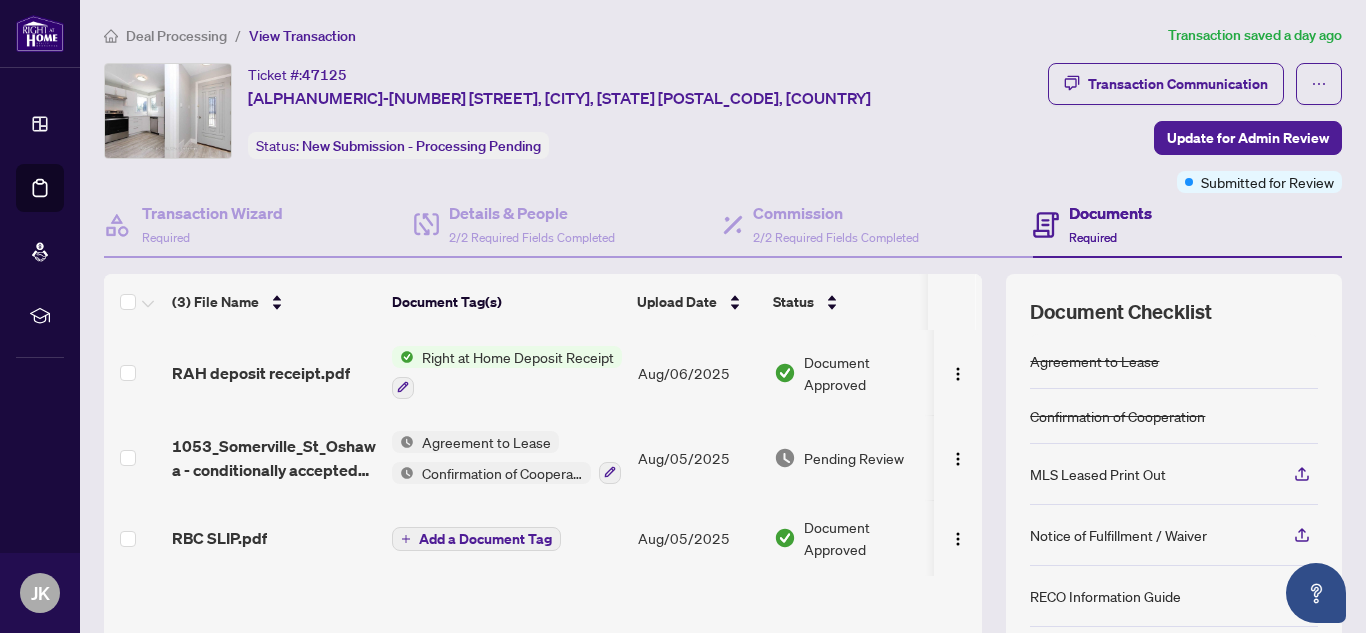 click on "Right at Home Deposit Receipt" at bounding box center (518, 357) 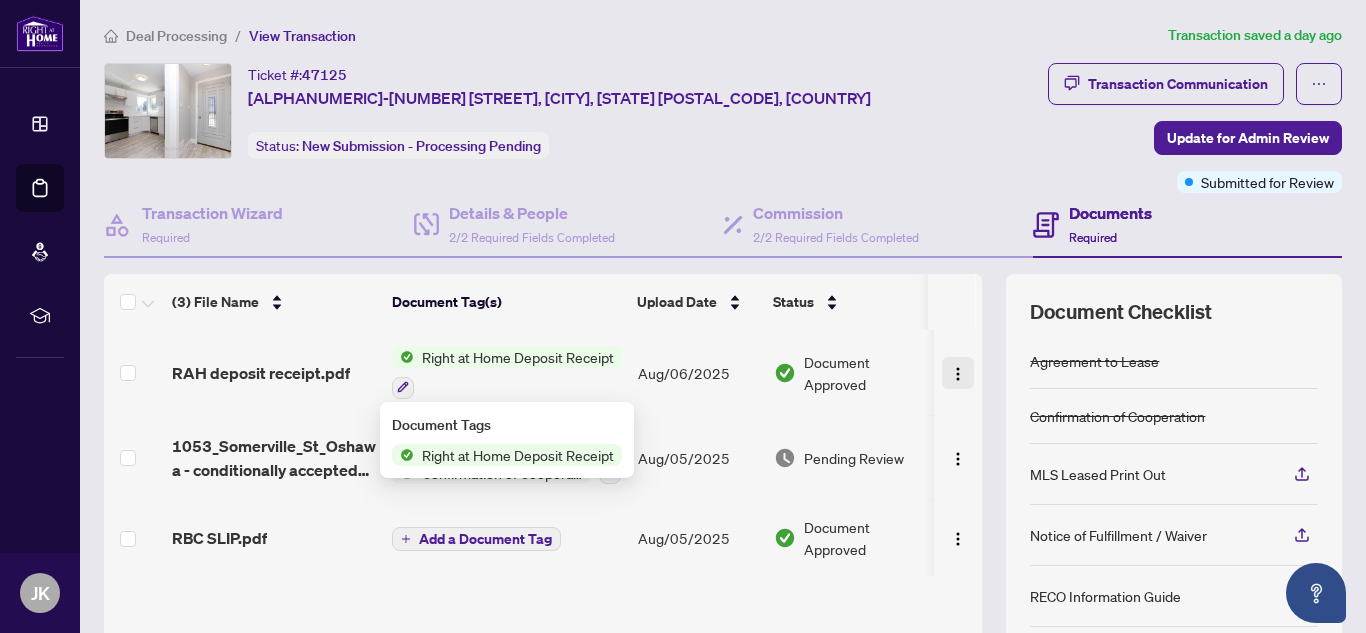 click at bounding box center [958, 374] 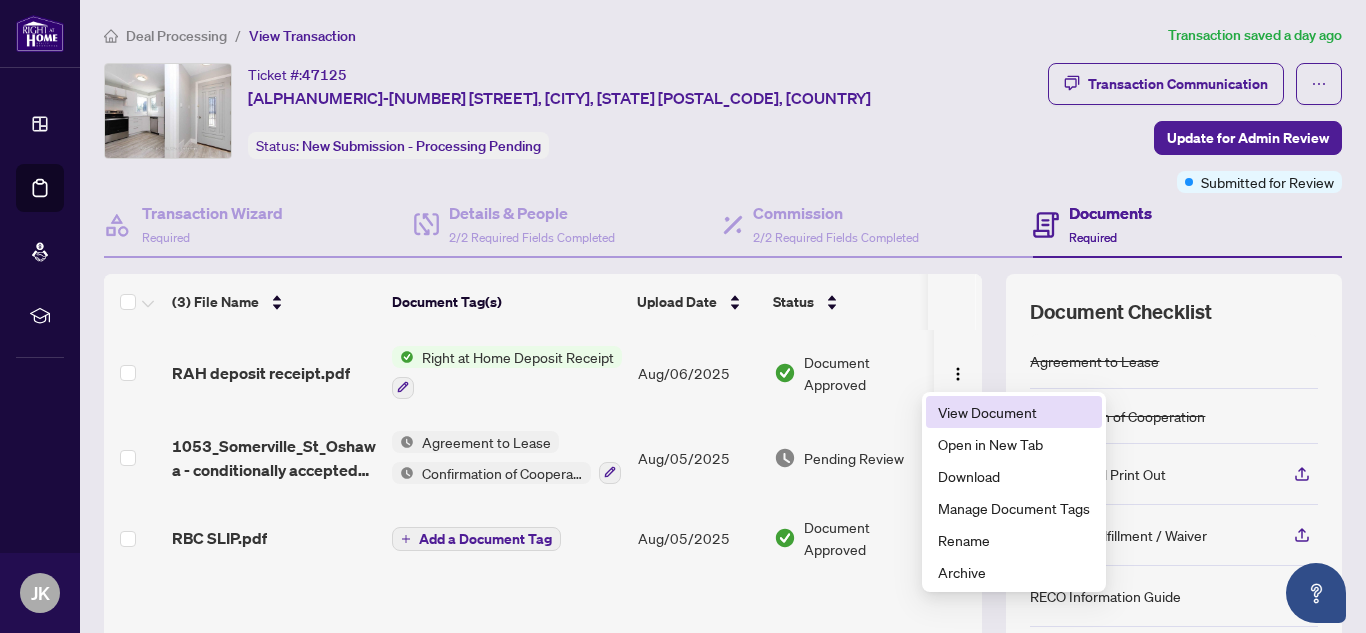 click on "View Document" at bounding box center [1014, 412] 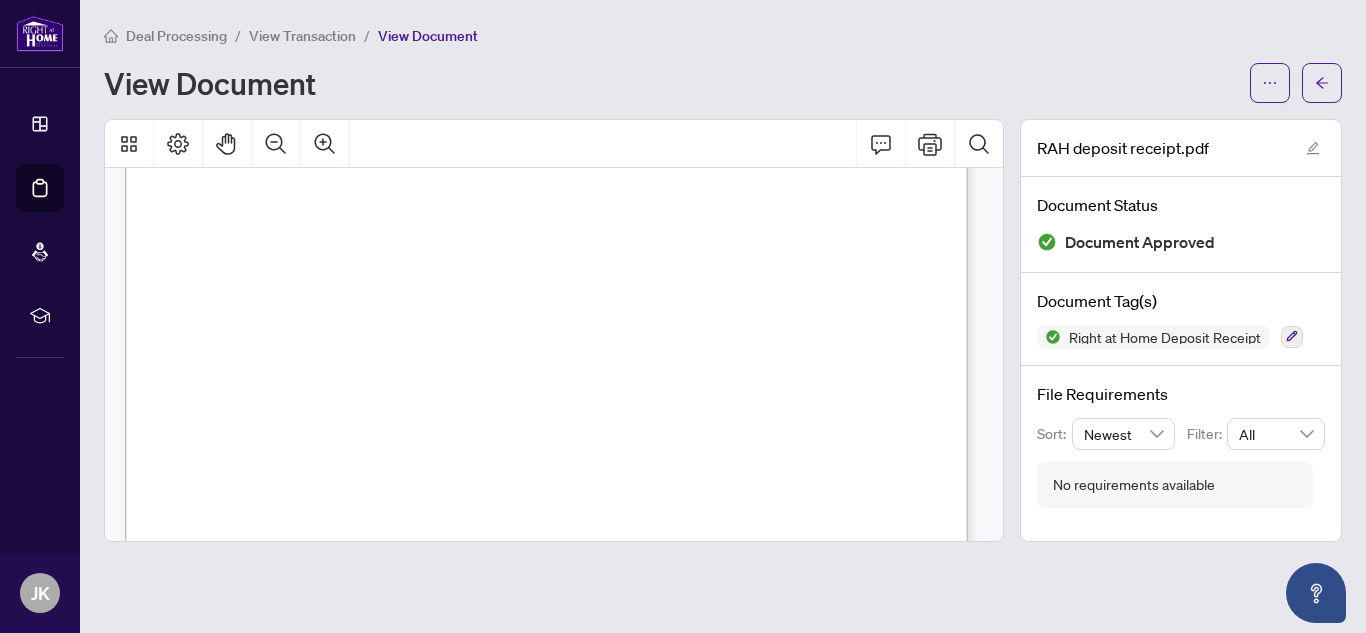 scroll, scrollTop: 400, scrollLeft: 0, axis: vertical 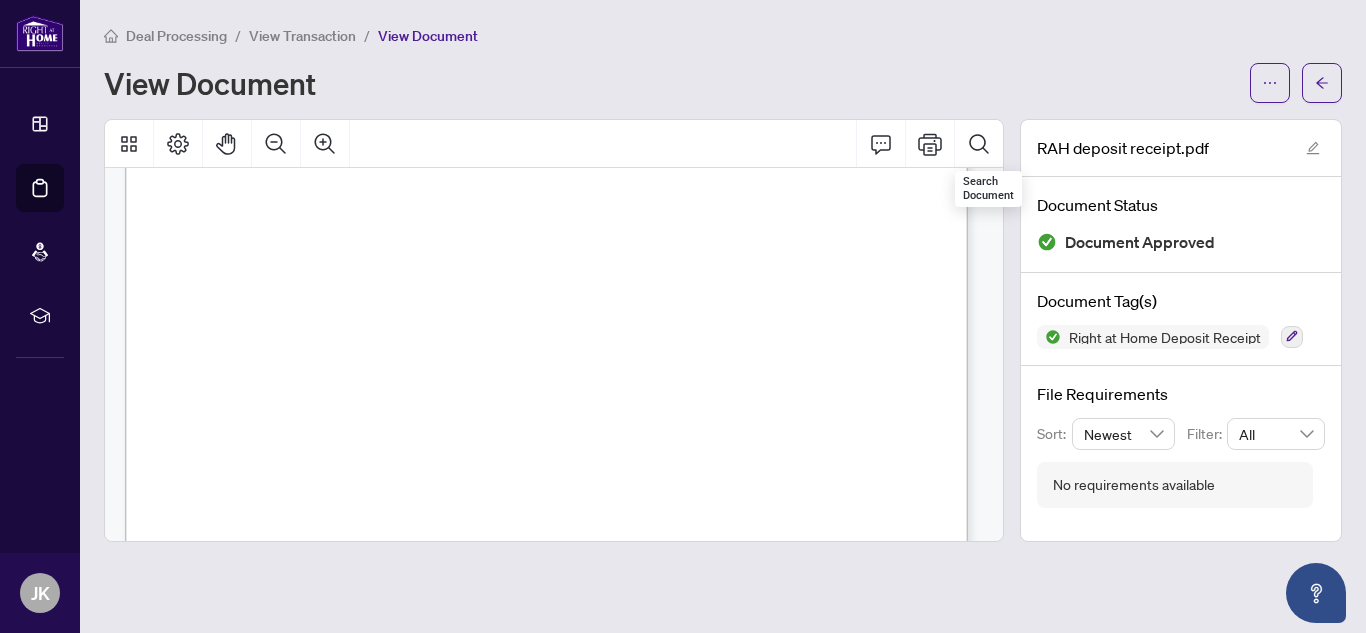 click on "View Document" at bounding box center [723, 83] 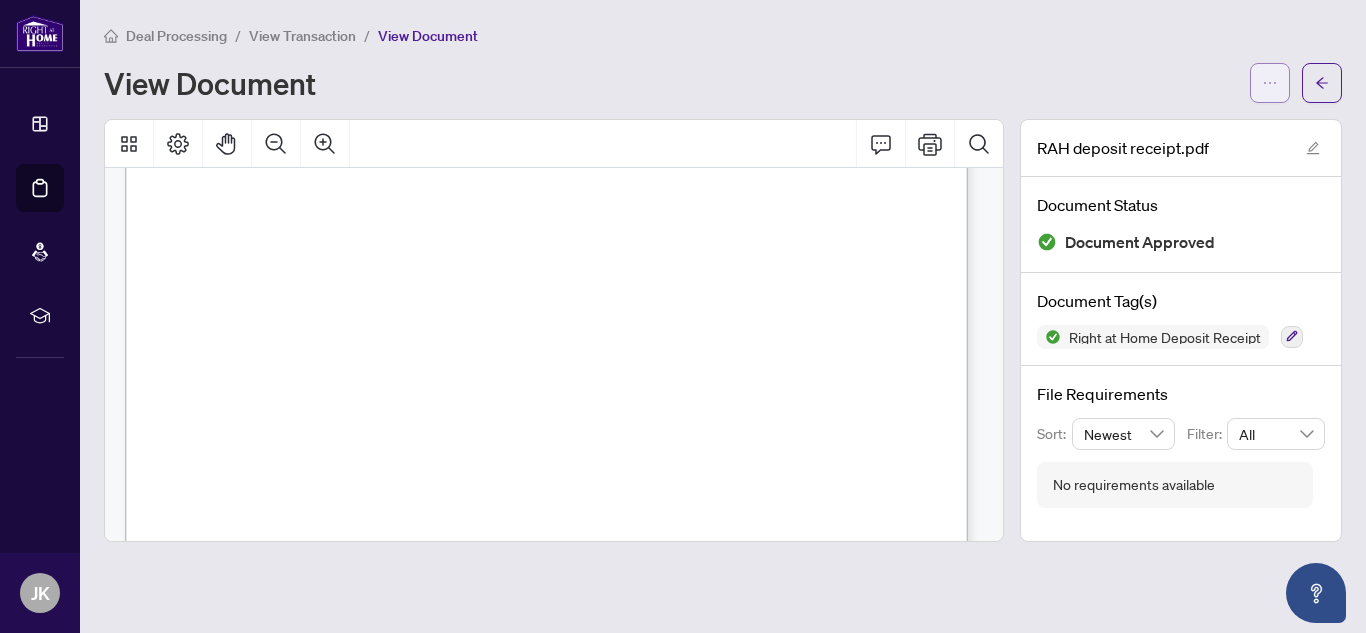 click 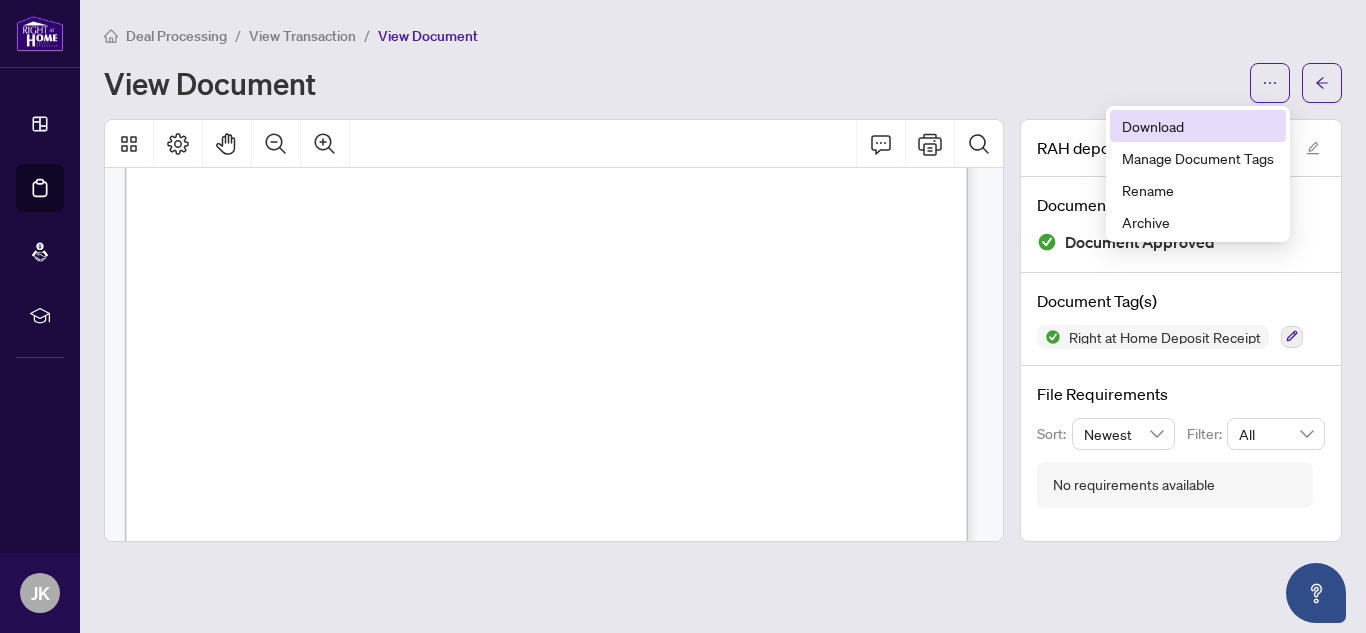 click on "Download" at bounding box center (1198, 126) 